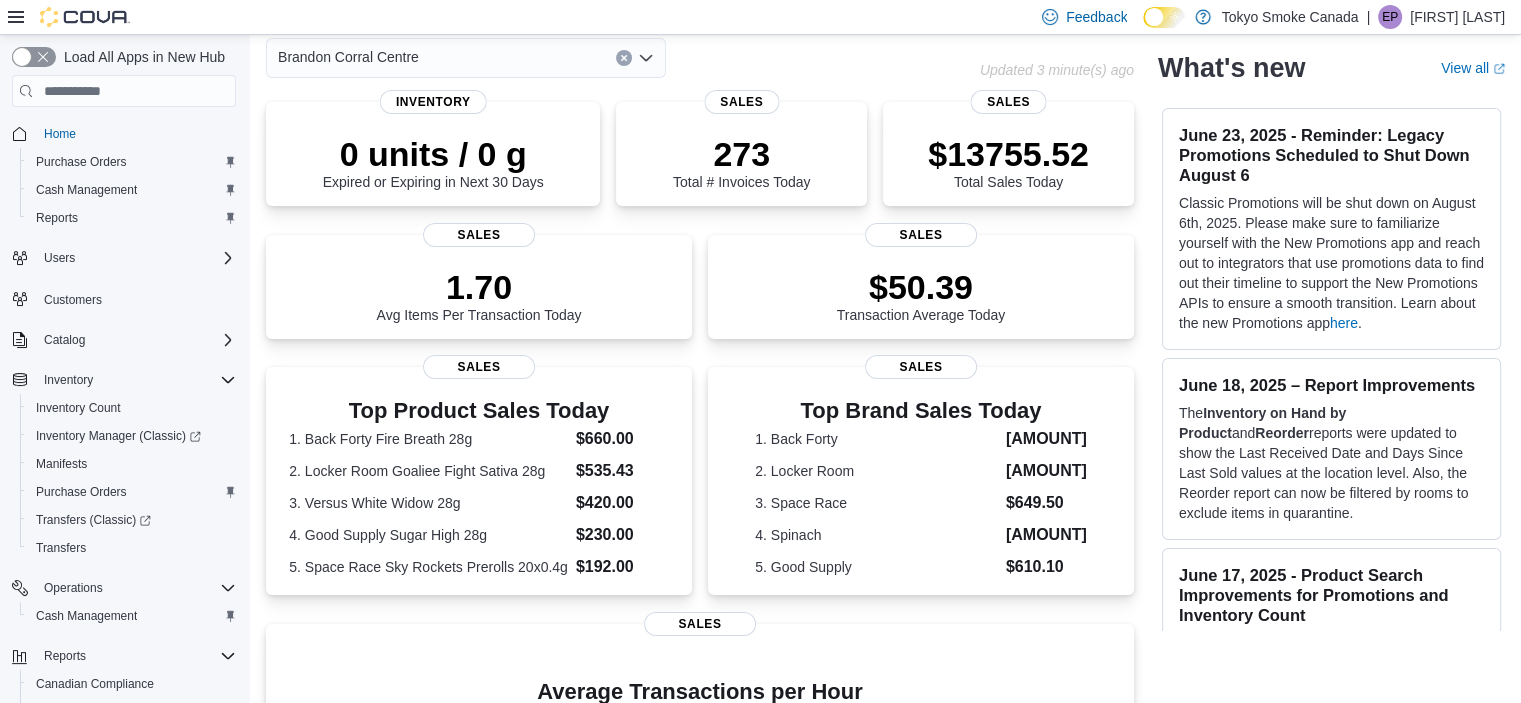 scroll, scrollTop: 0, scrollLeft: 0, axis: both 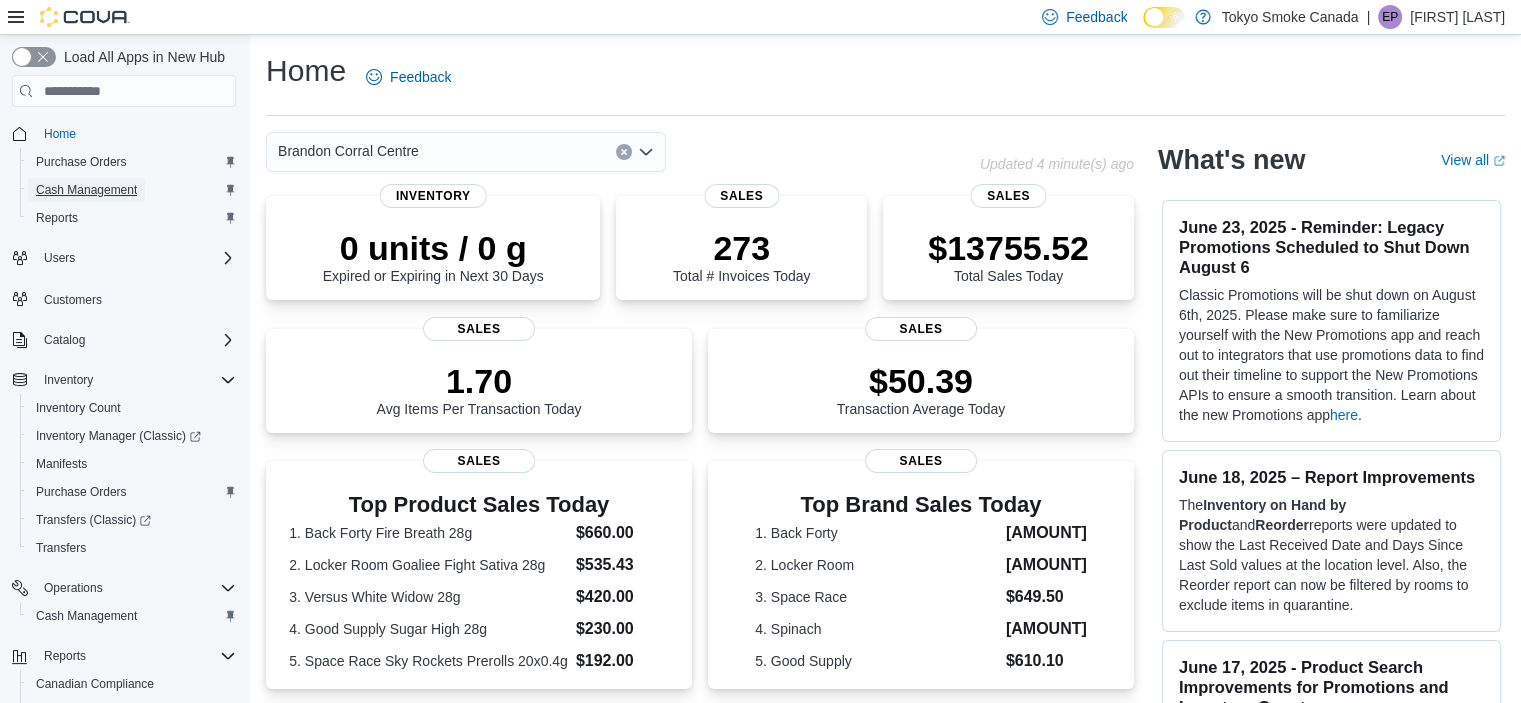 click on "Cash Management" at bounding box center (86, 190) 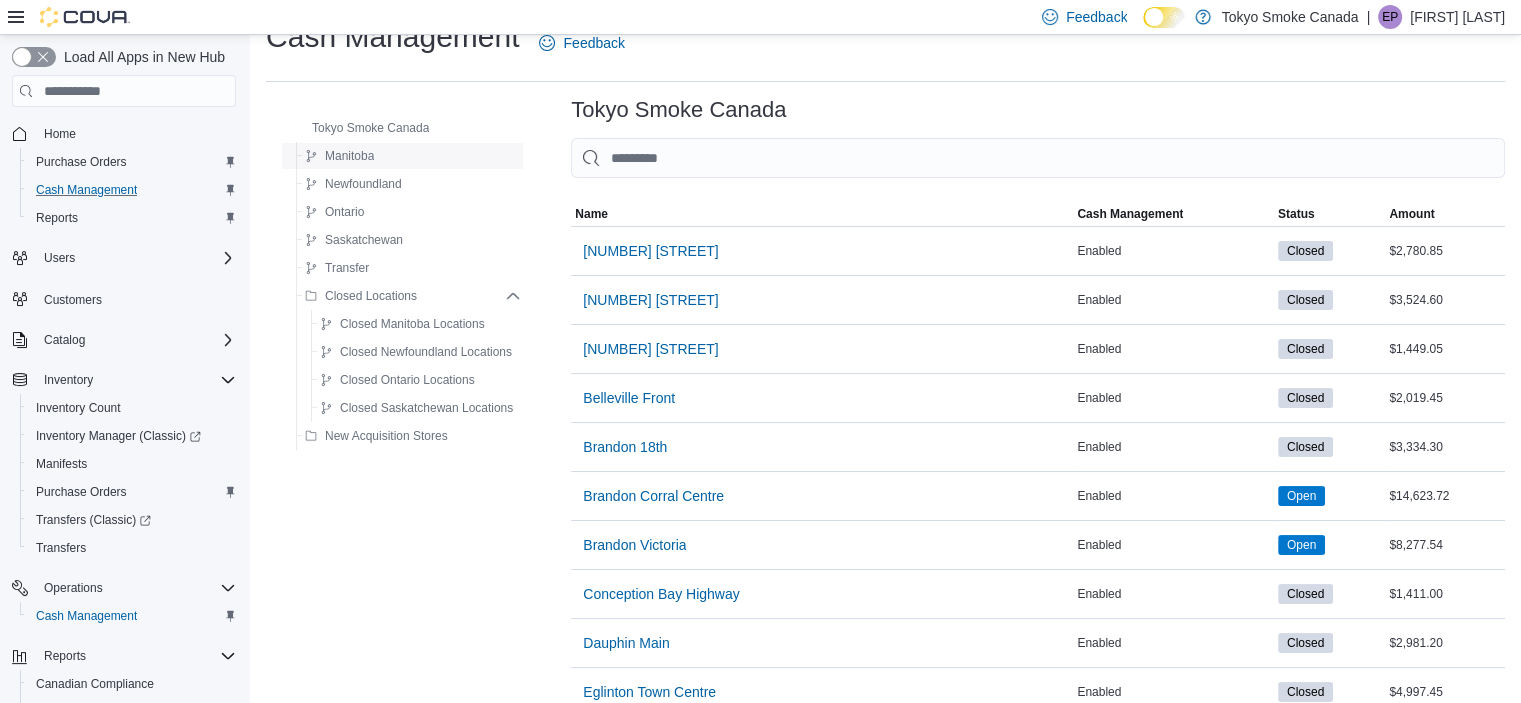 scroll, scrollTop: 32, scrollLeft: 0, axis: vertical 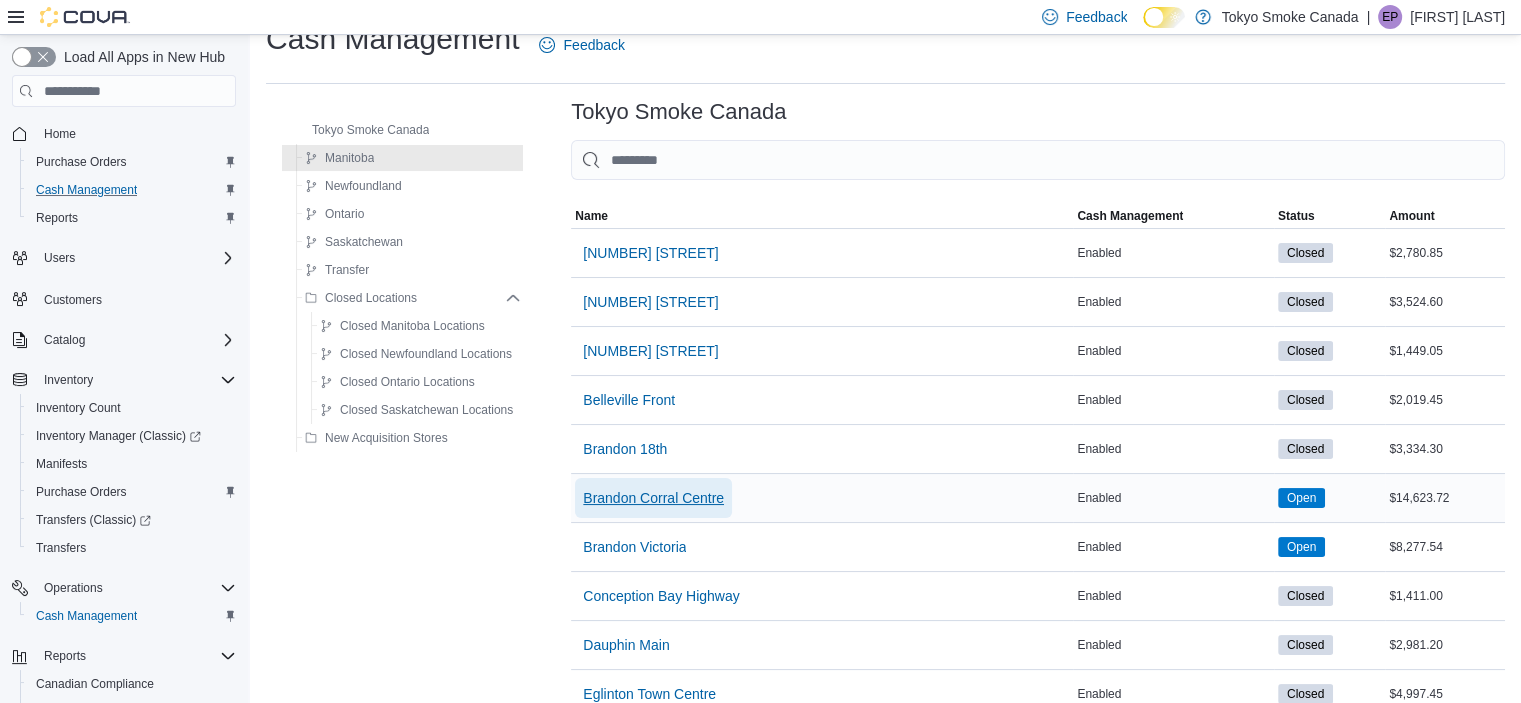 click on "Brandon Corral Centre" at bounding box center (653, 498) 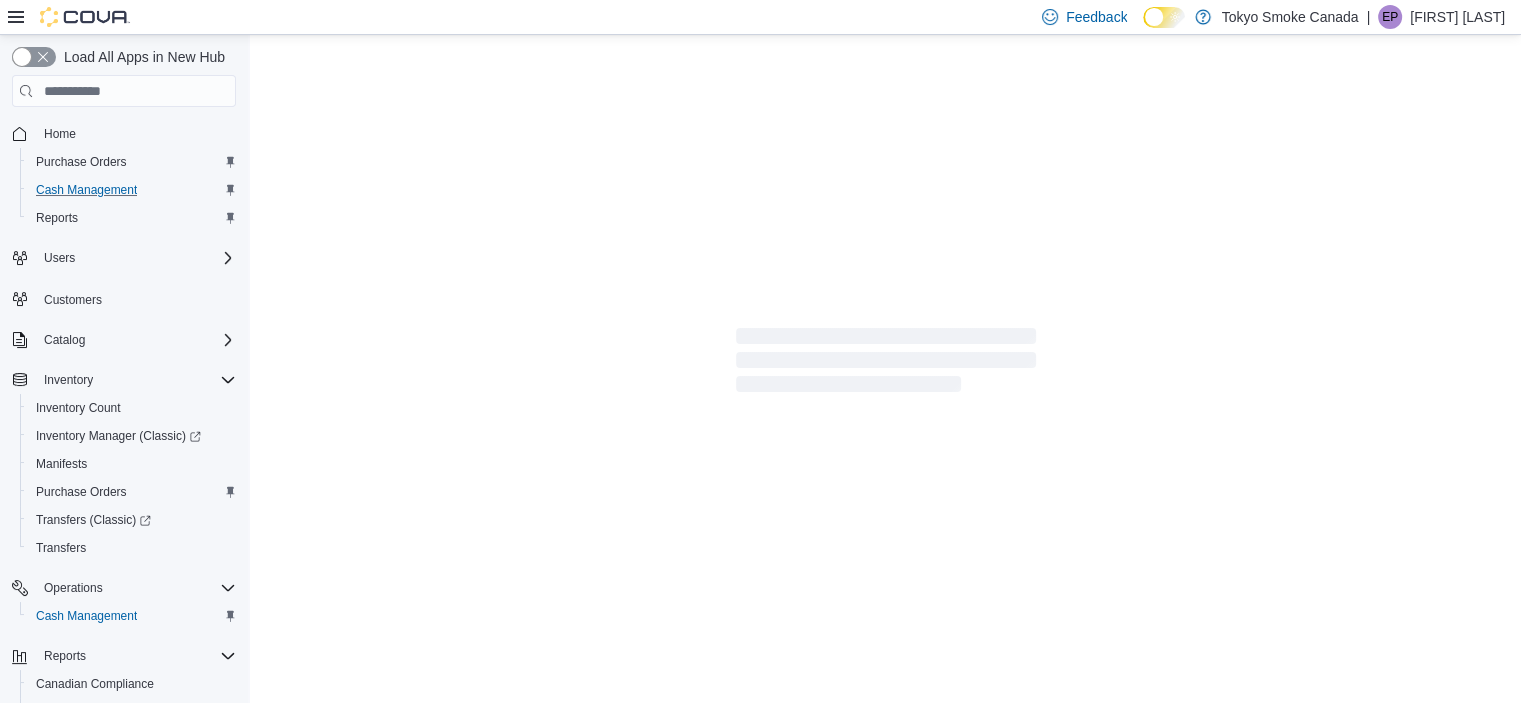 scroll, scrollTop: 0, scrollLeft: 0, axis: both 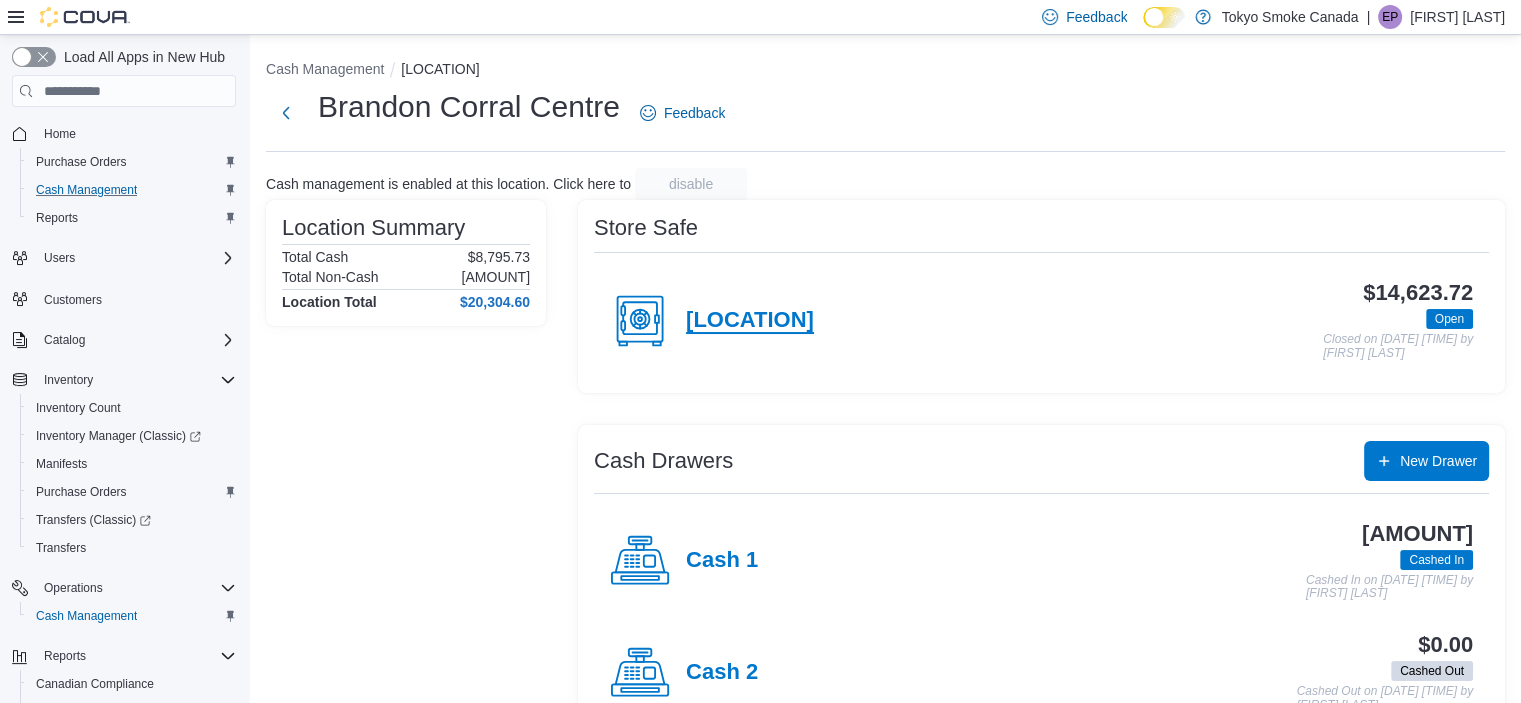 click on "[LOCATION]" at bounding box center [750, 321] 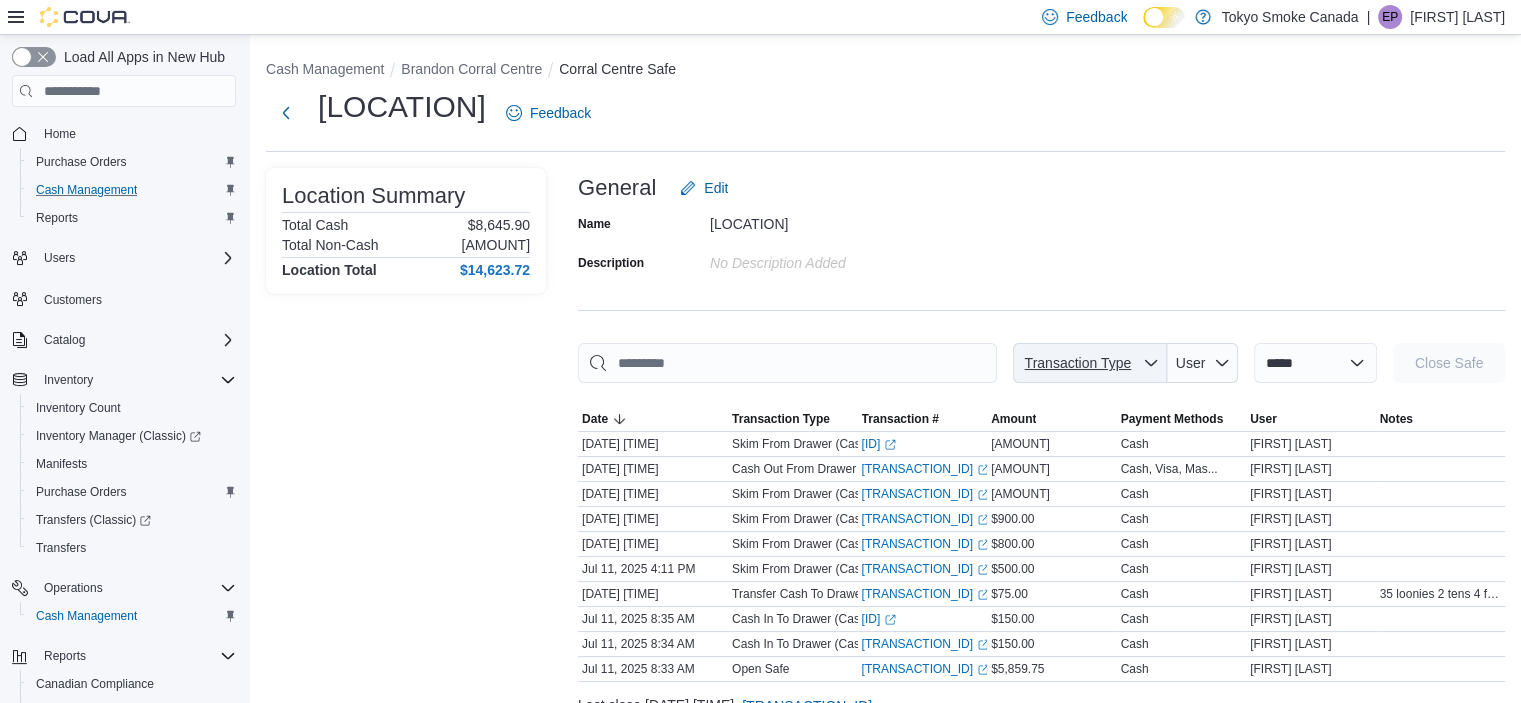click on "Transaction Type" at bounding box center (1090, 363) 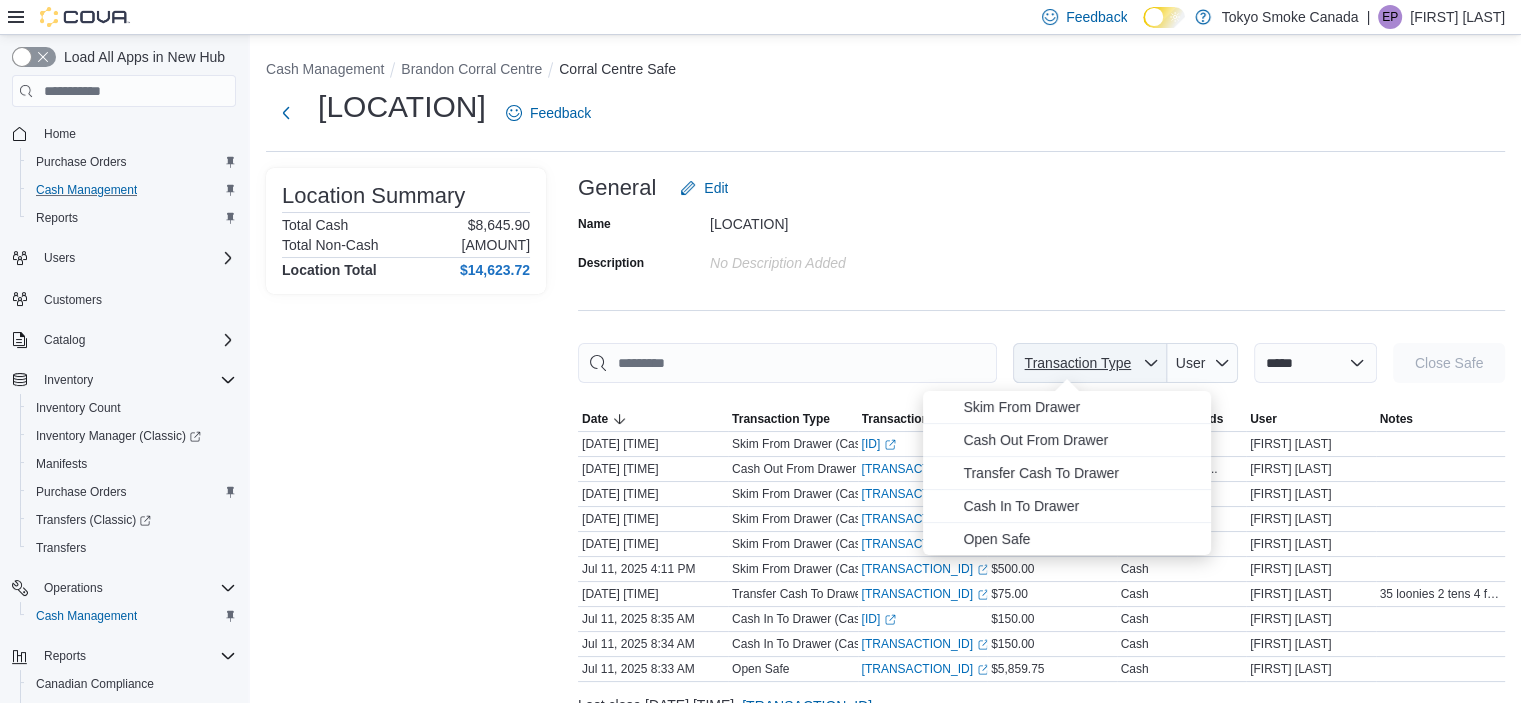 click on "Transaction Type" at bounding box center (1090, 363) 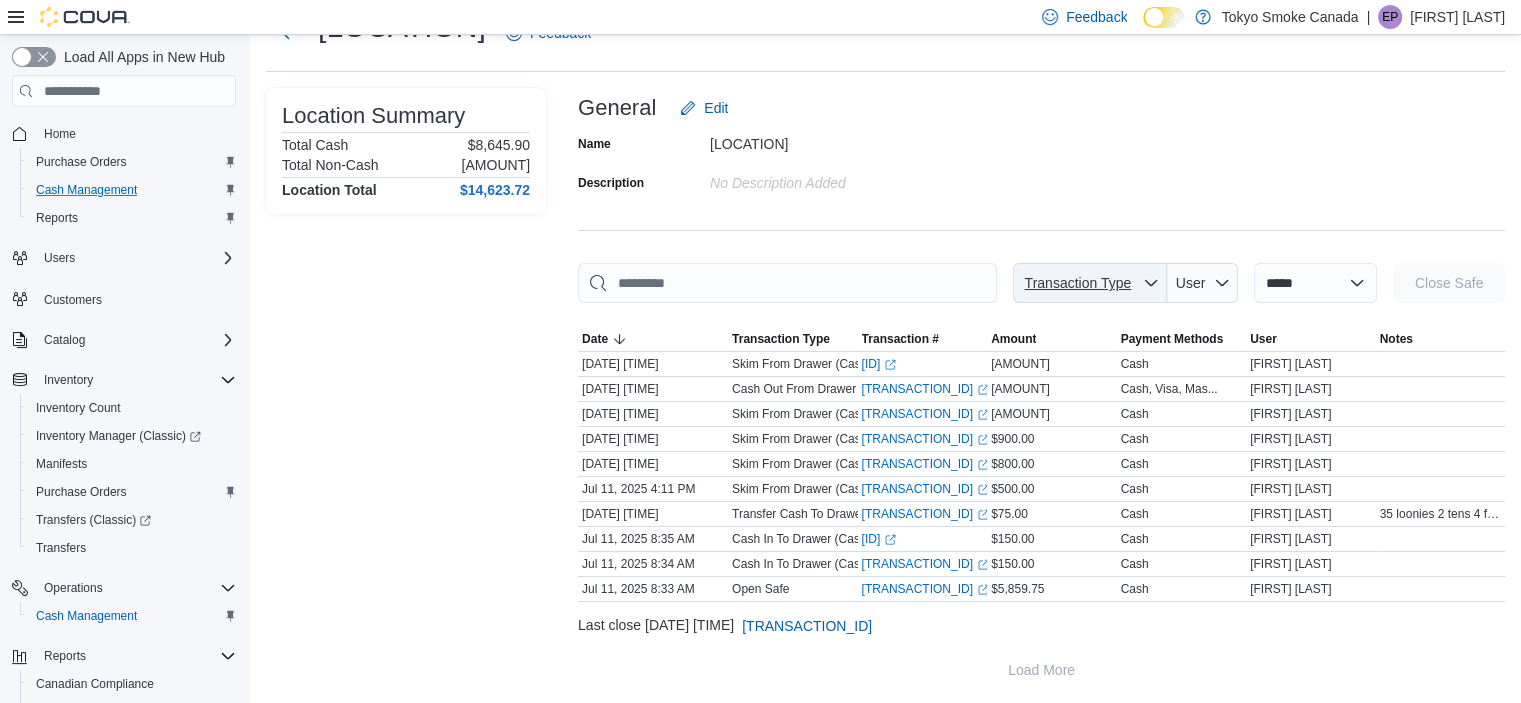scroll, scrollTop: 0, scrollLeft: 0, axis: both 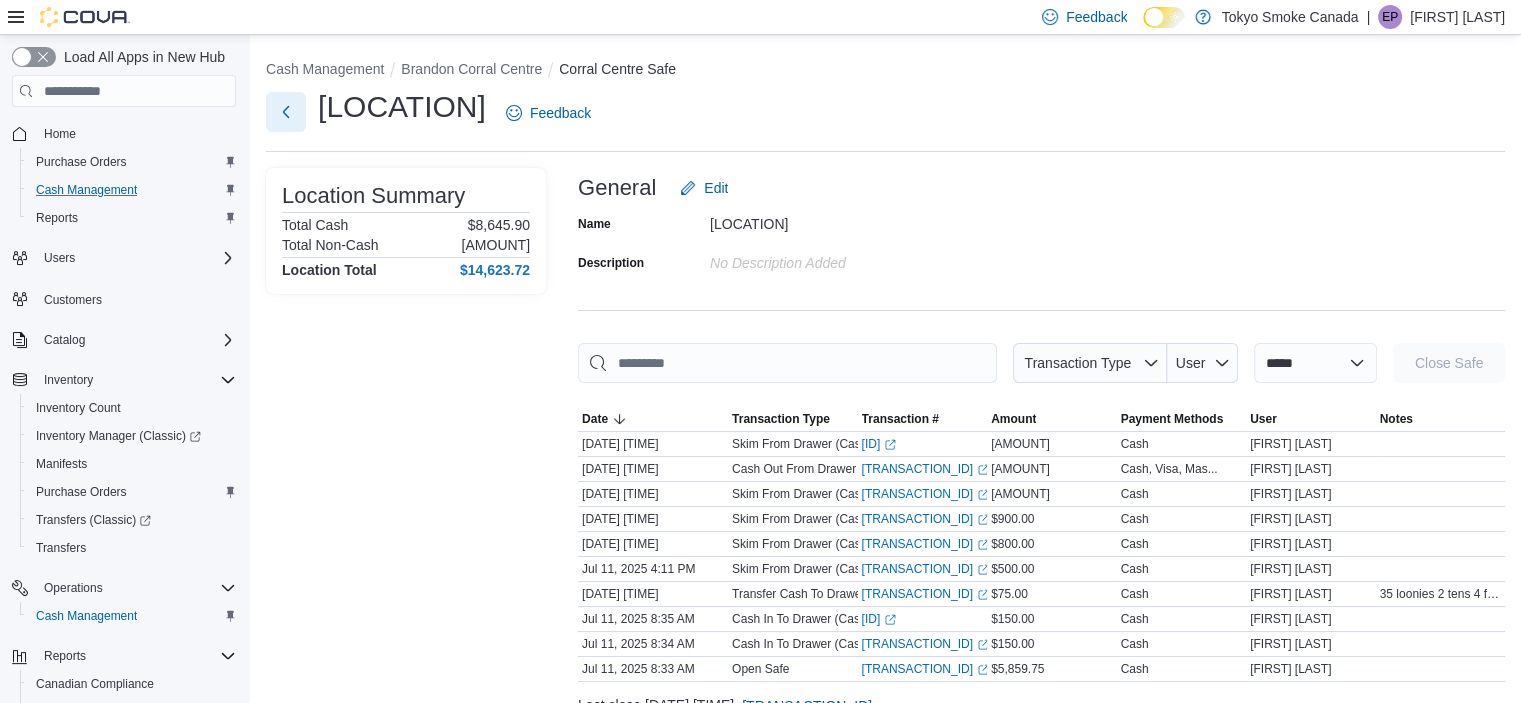 click at bounding box center [286, 112] 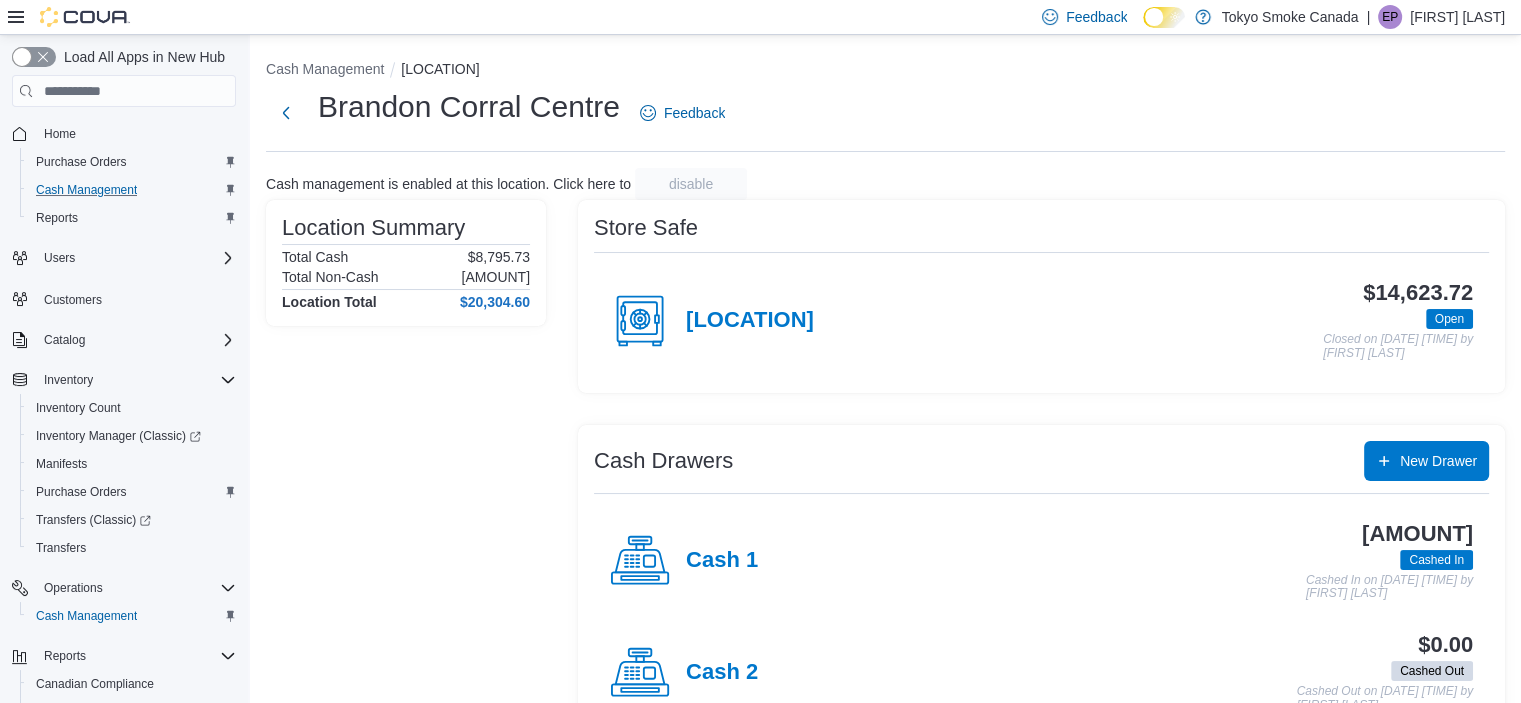 scroll, scrollTop: 56, scrollLeft: 0, axis: vertical 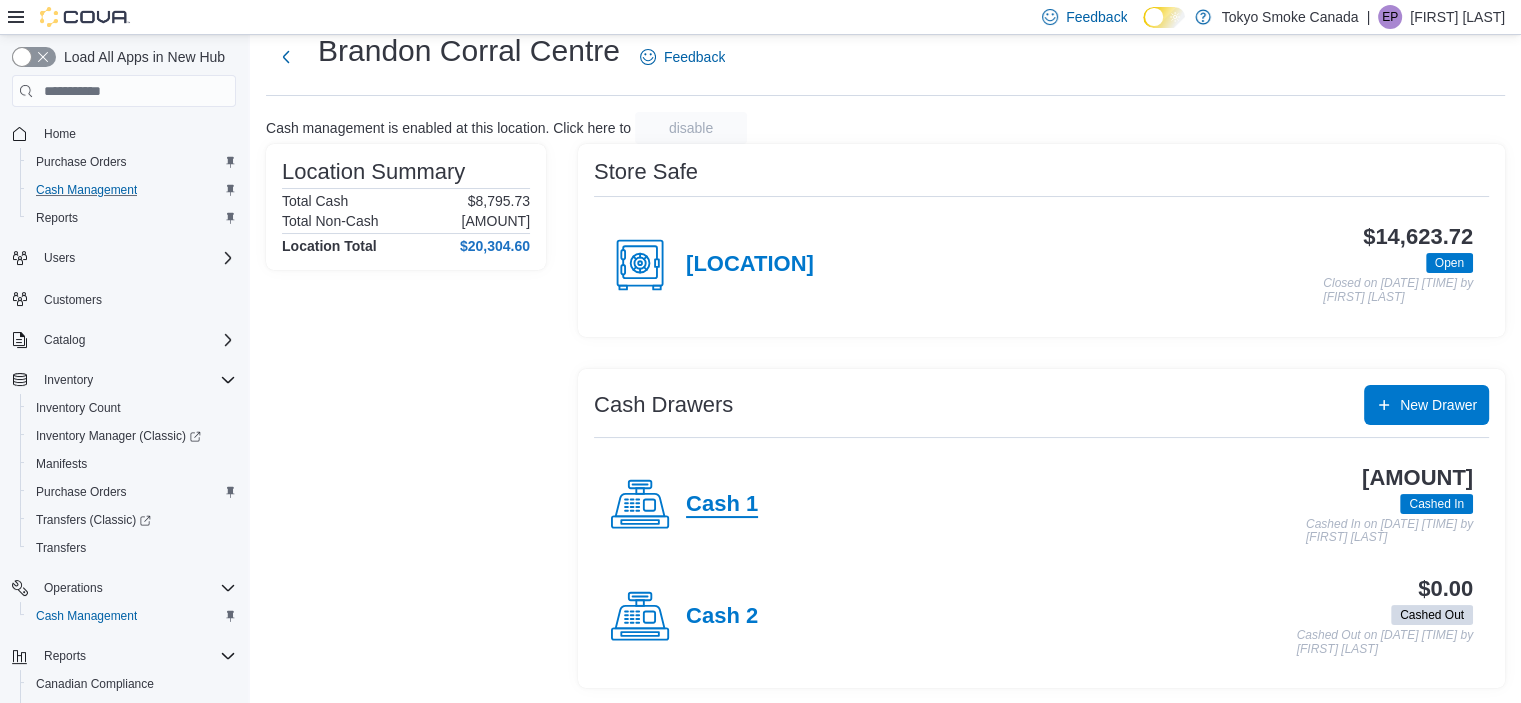 click on "Cash 1" at bounding box center [722, 505] 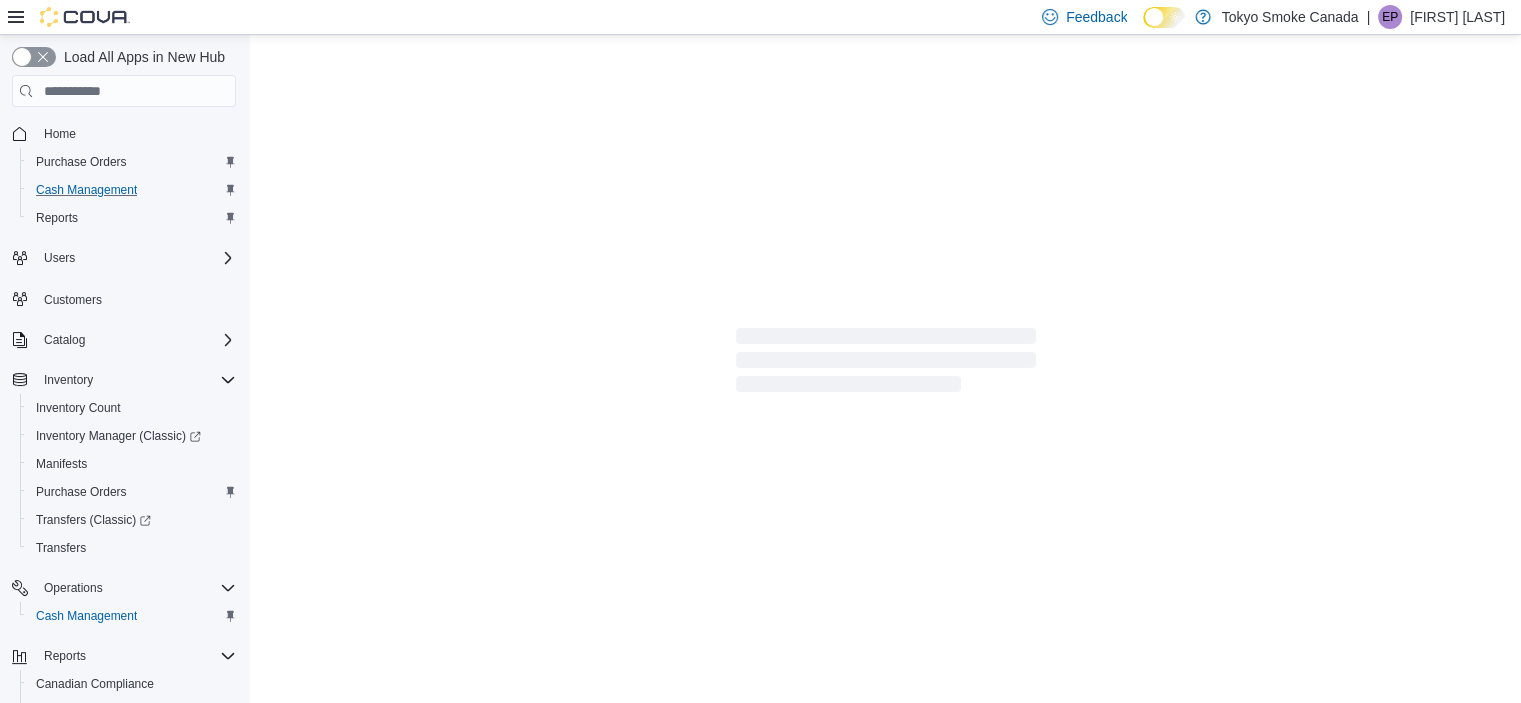 scroll, scrollTop: 0, scrollLeft: 0, axis: both 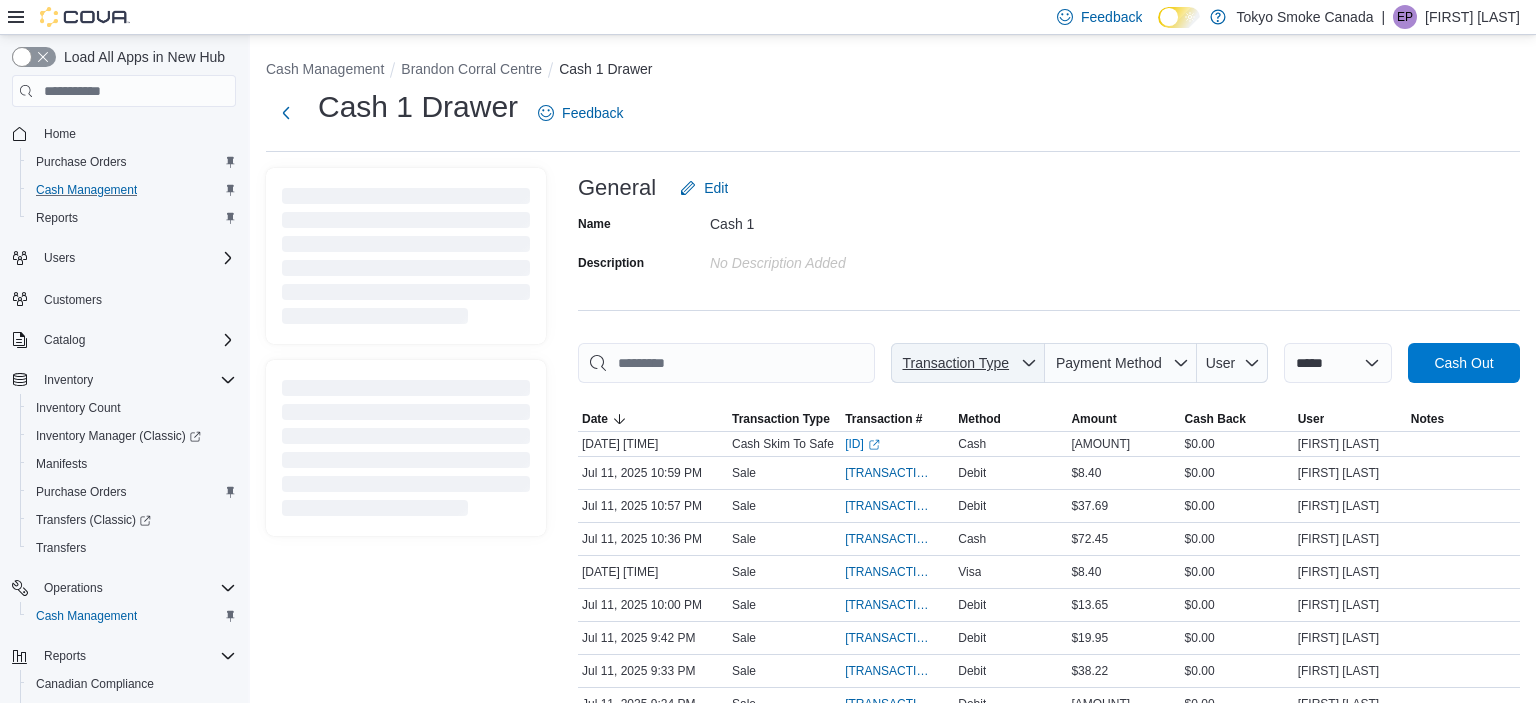 click on "Transaction Type" at bounding box center (968, 363) 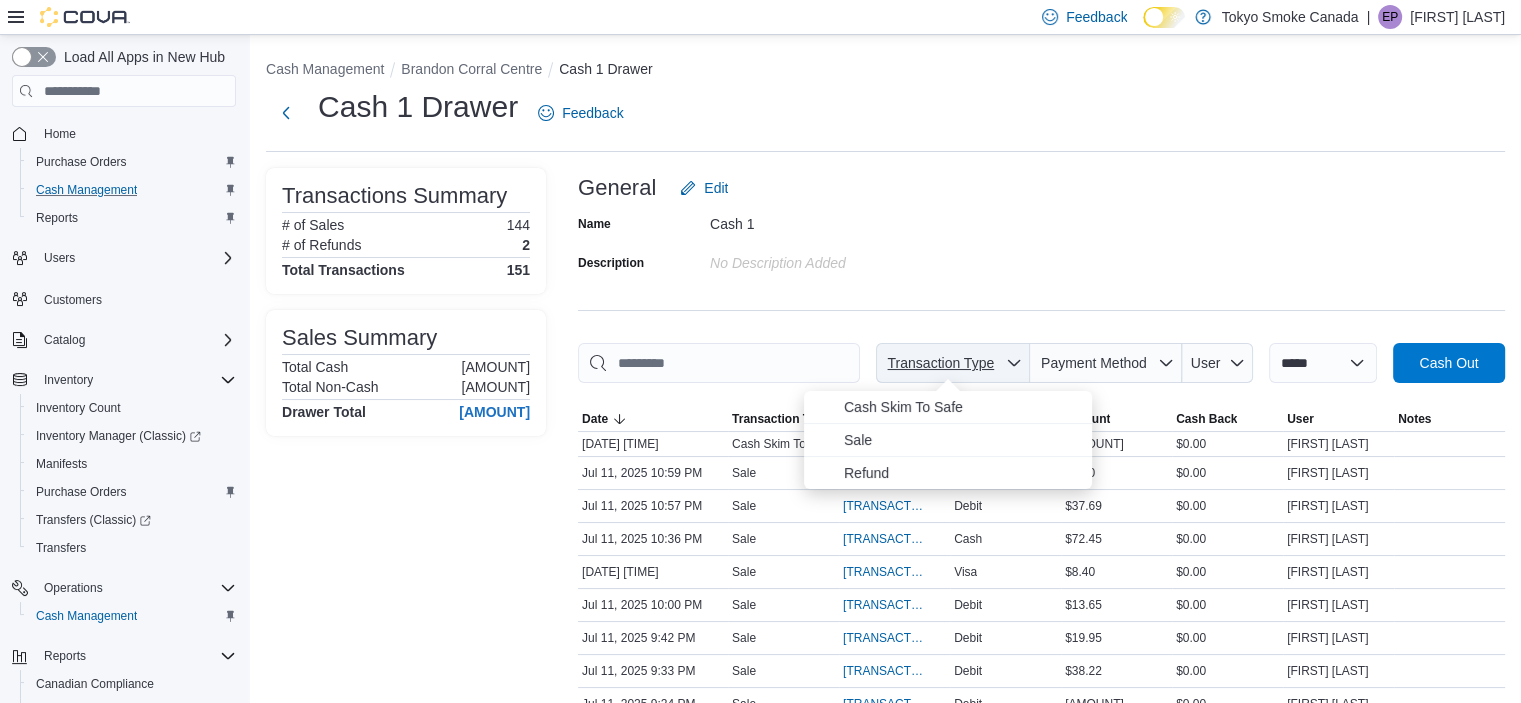 click on "Transaction Type" at bounding box center (953, 363) 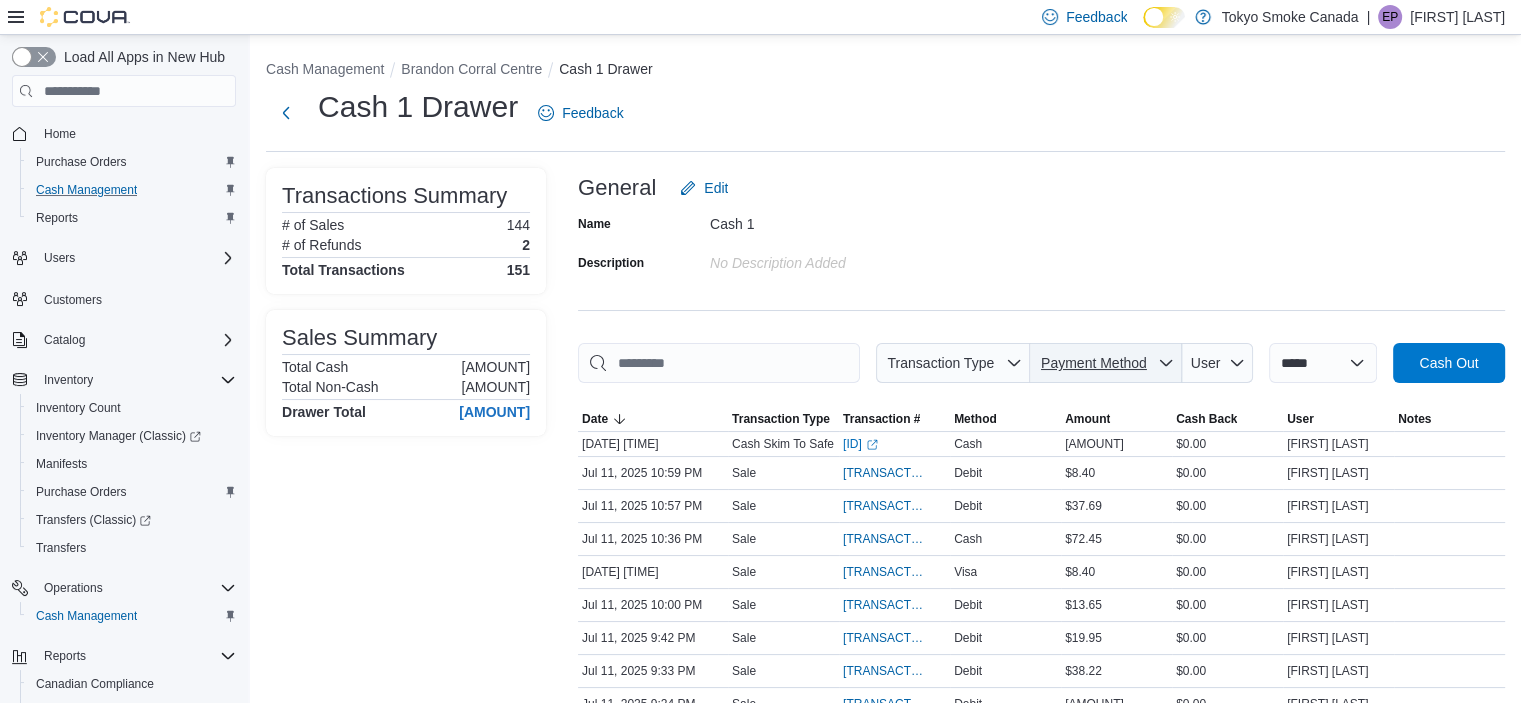 click on "Payment Method" at bounding box center (1094, 363) 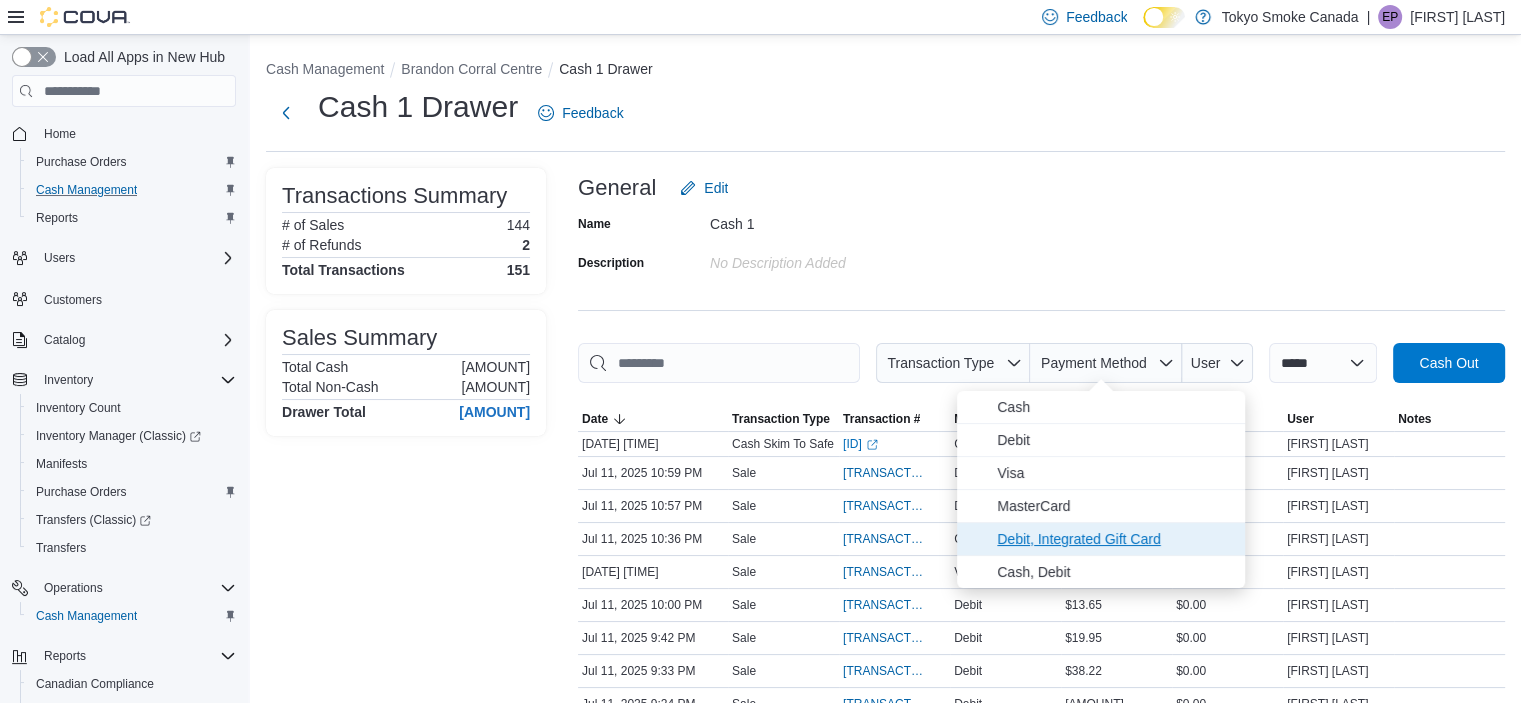 click on "Debit, Integrated Gift Card" at bounding box center [1115, 539] 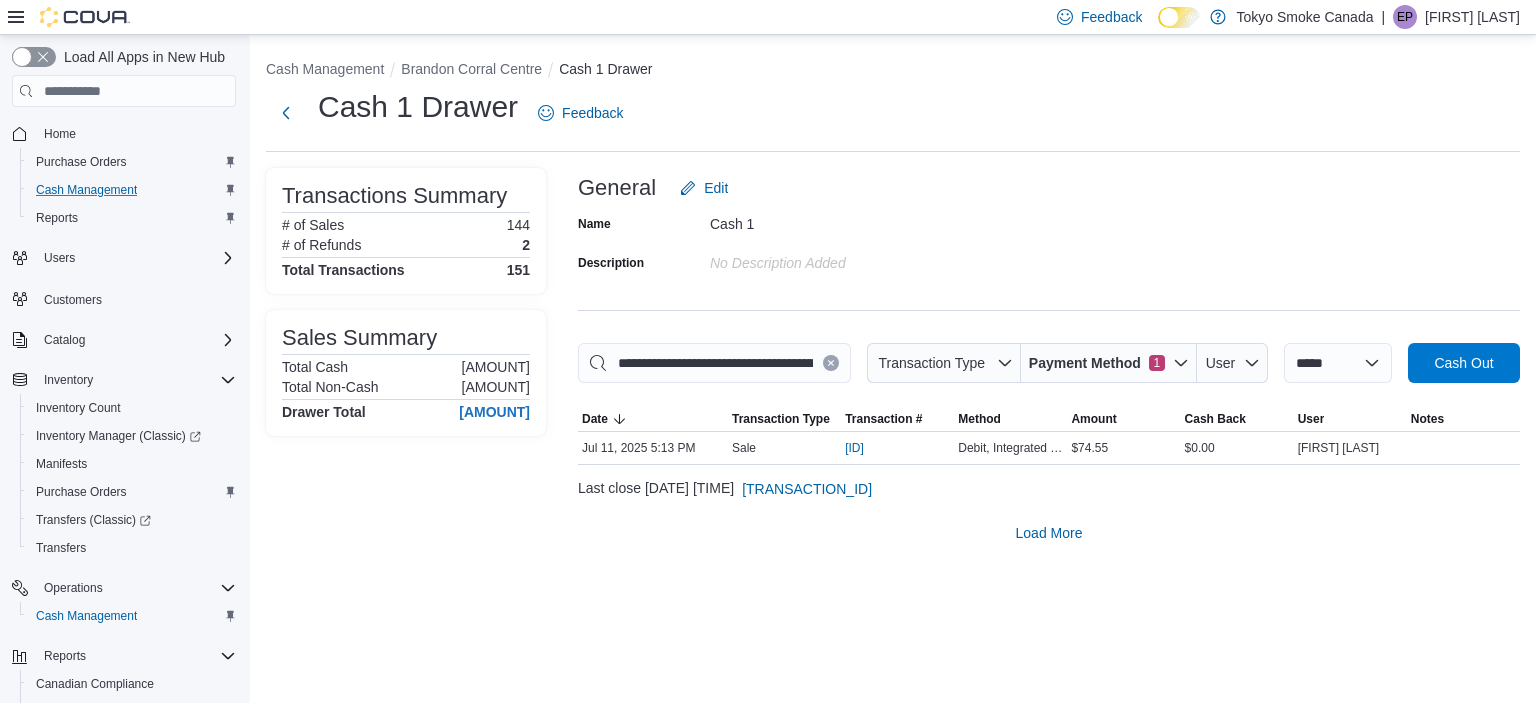 click on "Name Cash 1 Description No Description added" at bounding box center (1049, 243) 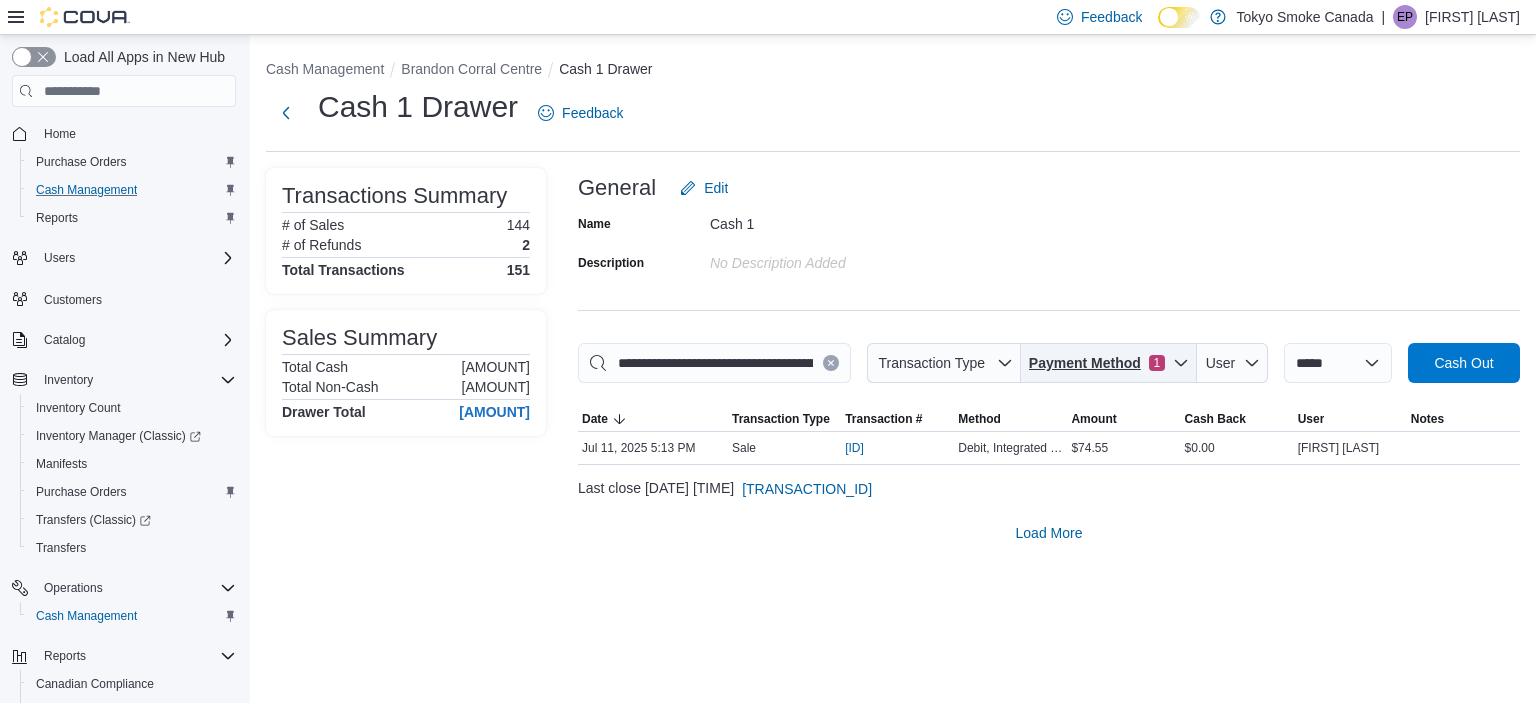 click 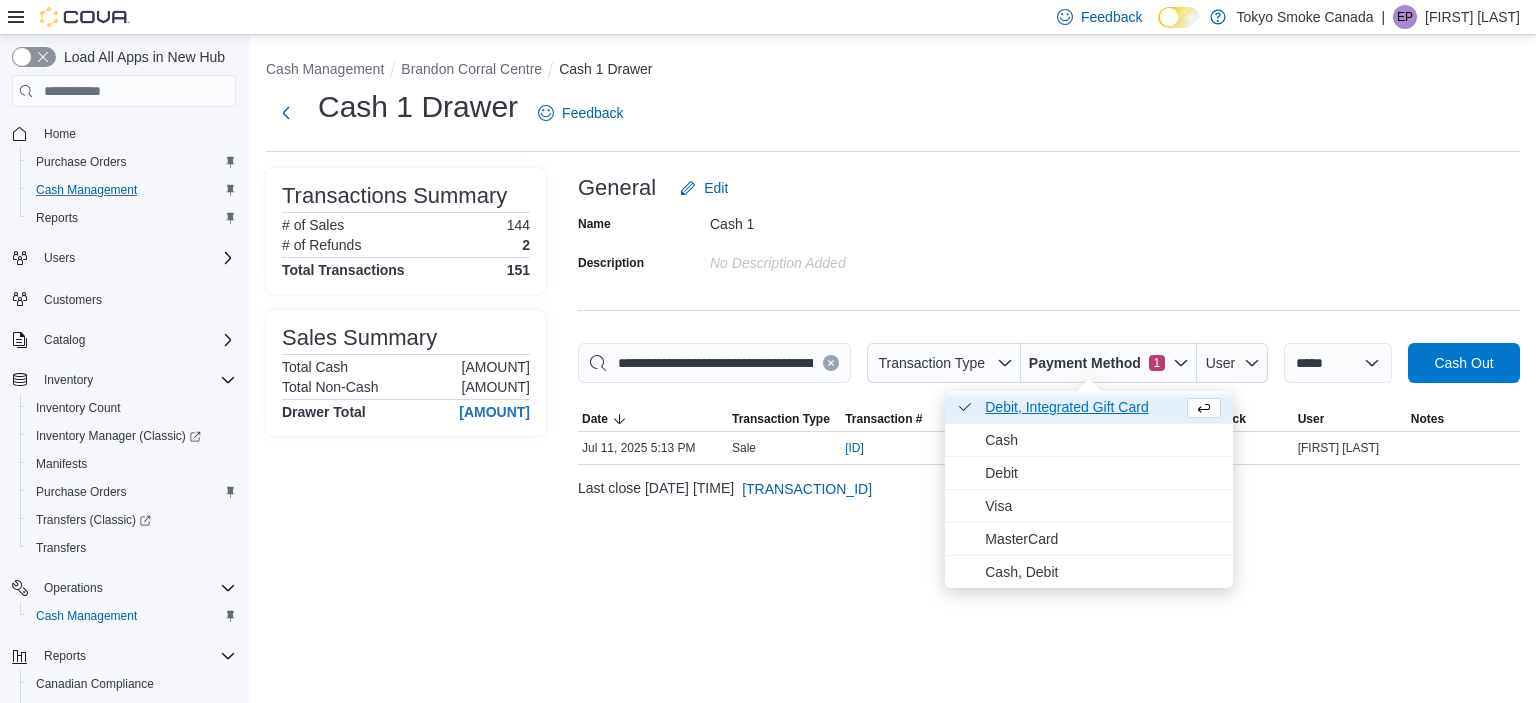 click on "Debit, Integrated Gift Card .  Checked option." at bounding box center (1080, 407) 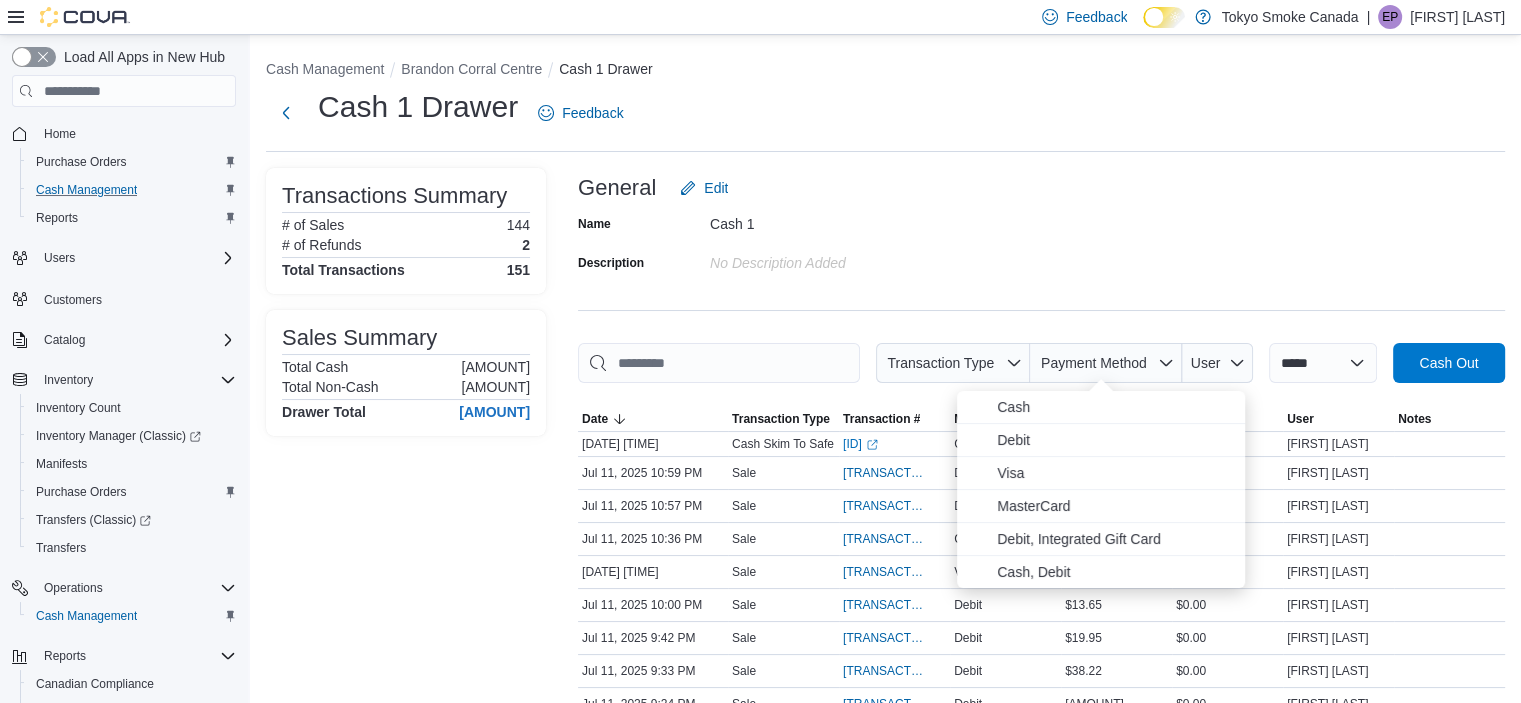click on "Name Cash 1 Description No Description added" at bounding box center [1041, 243] 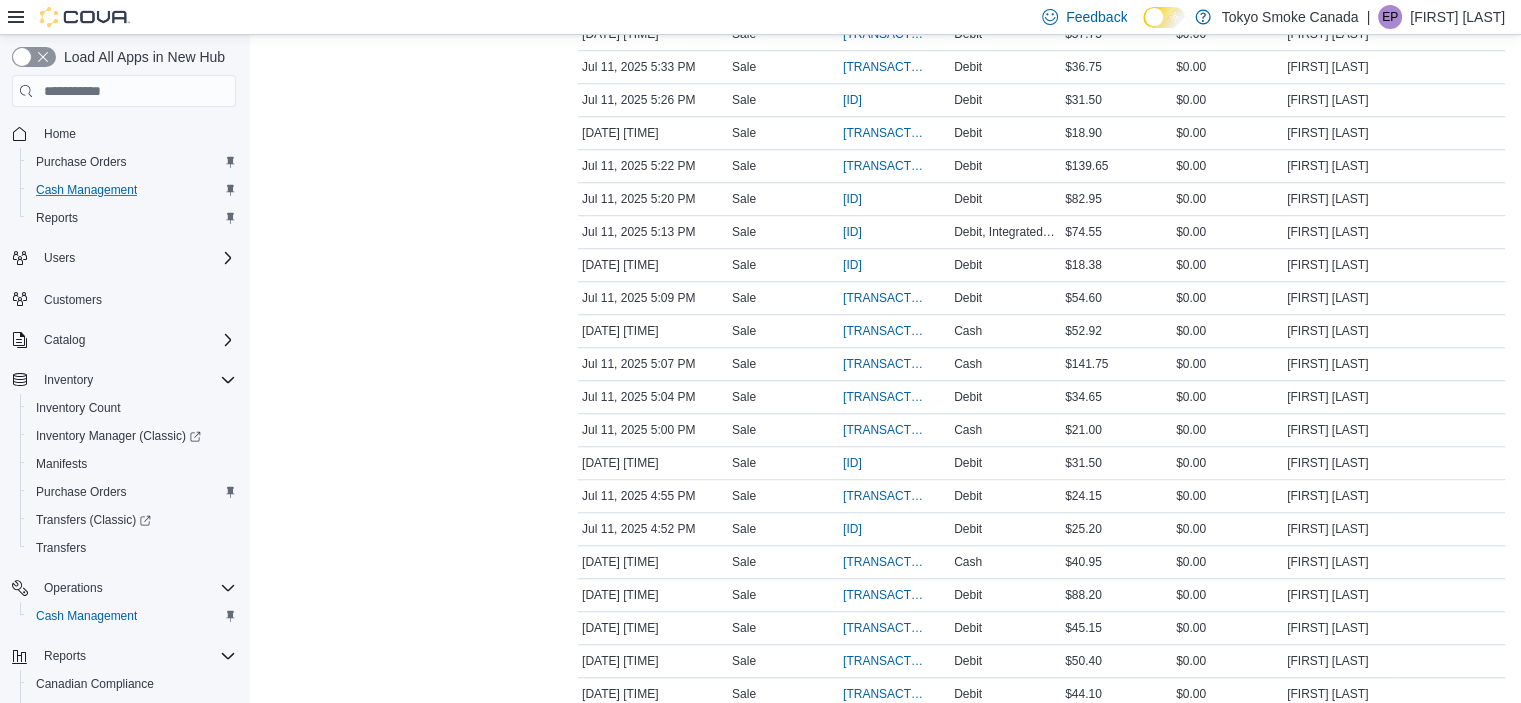 scroll, scrollTop: 1670, scrollLeft: 0, axis: vertical 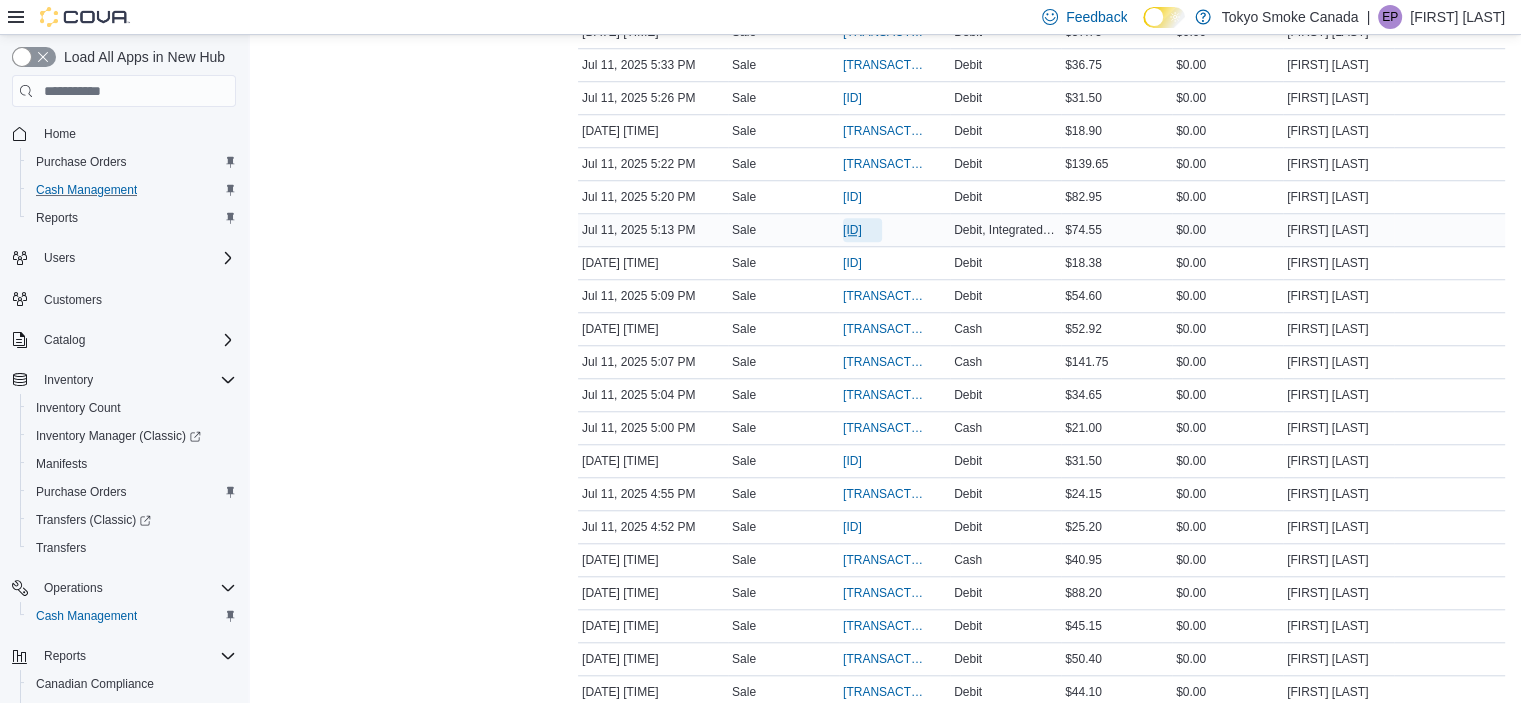 click on "[ID]" at bounding box center [852, 230] 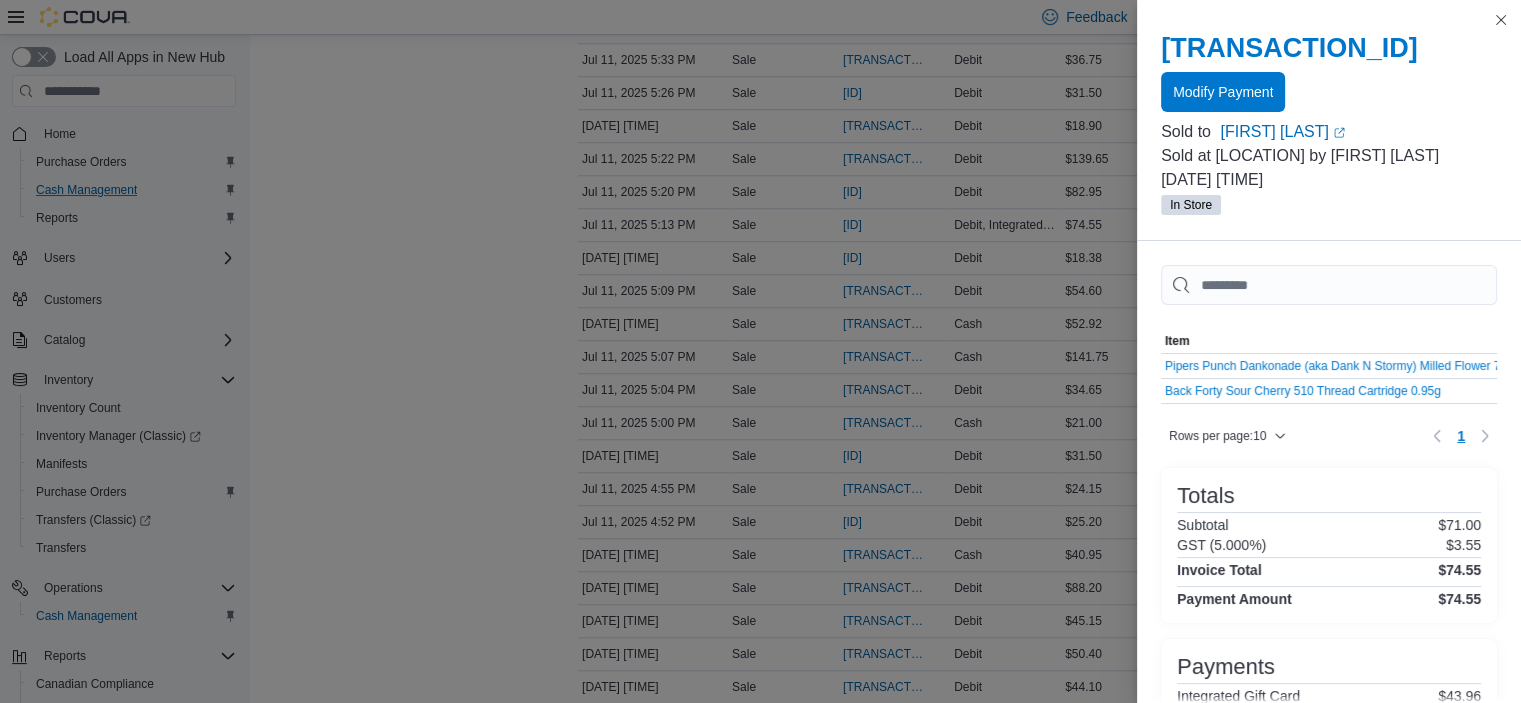scroll, scrollTop: 1674, scrollLeft: 0, axis: vertical 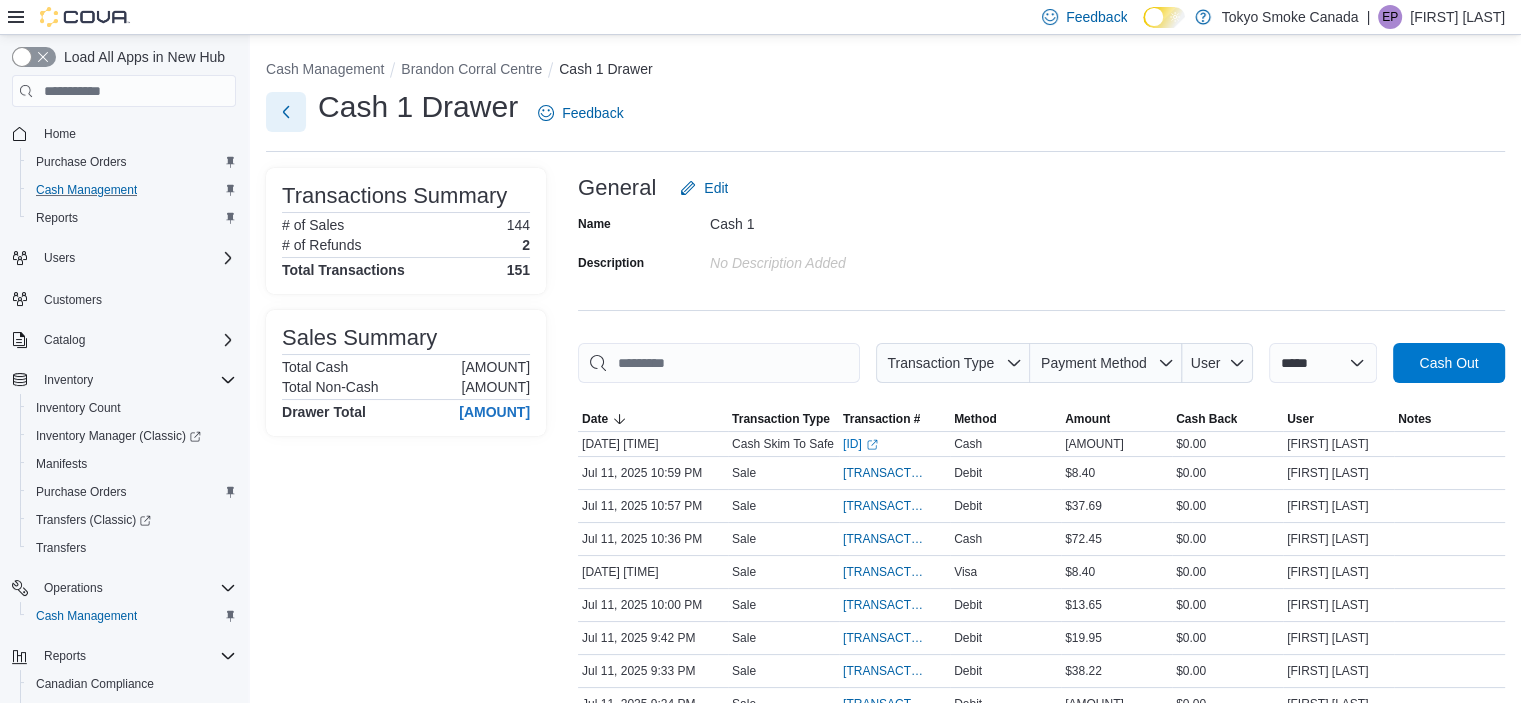 click at bounding box center [286, 112] 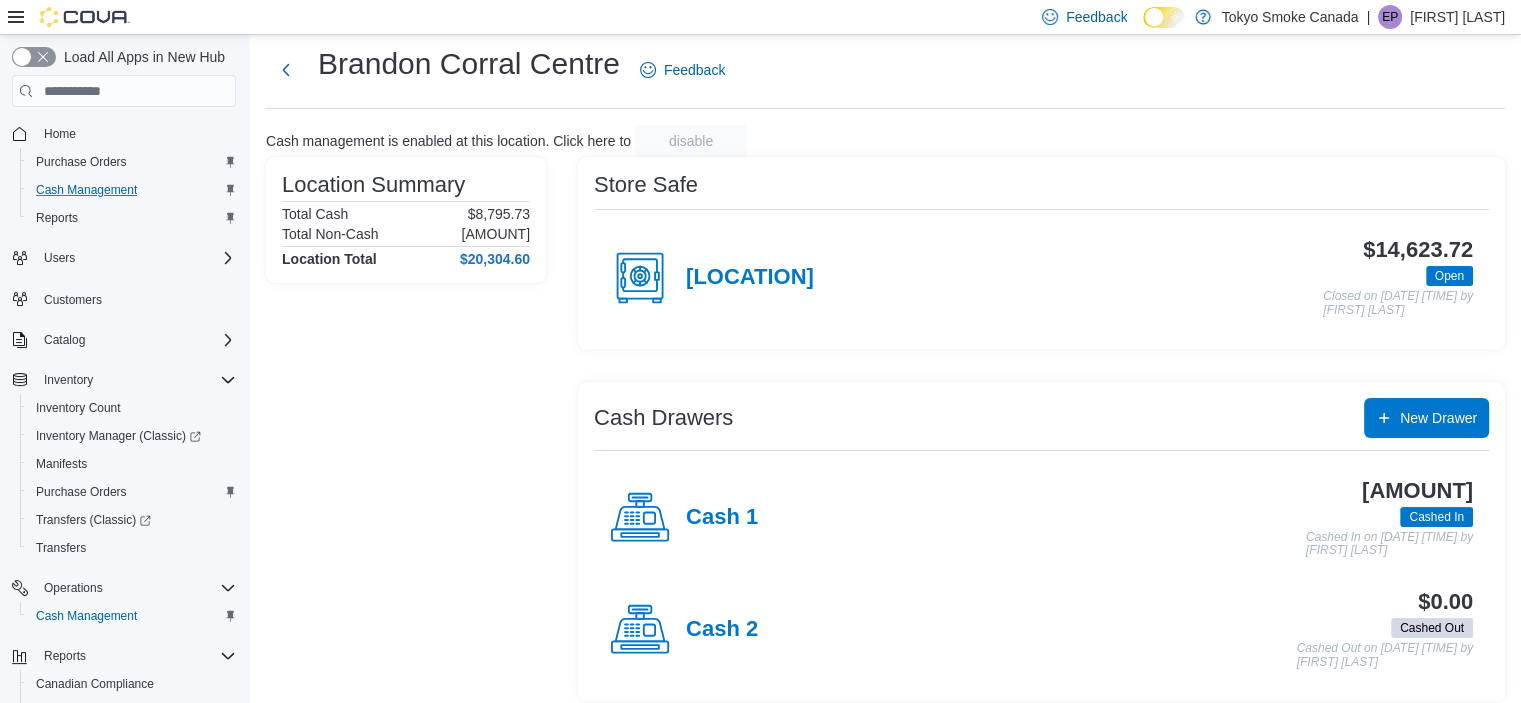 scroll, scrollTop: 40, scrollLeft: 0, axis: vertical 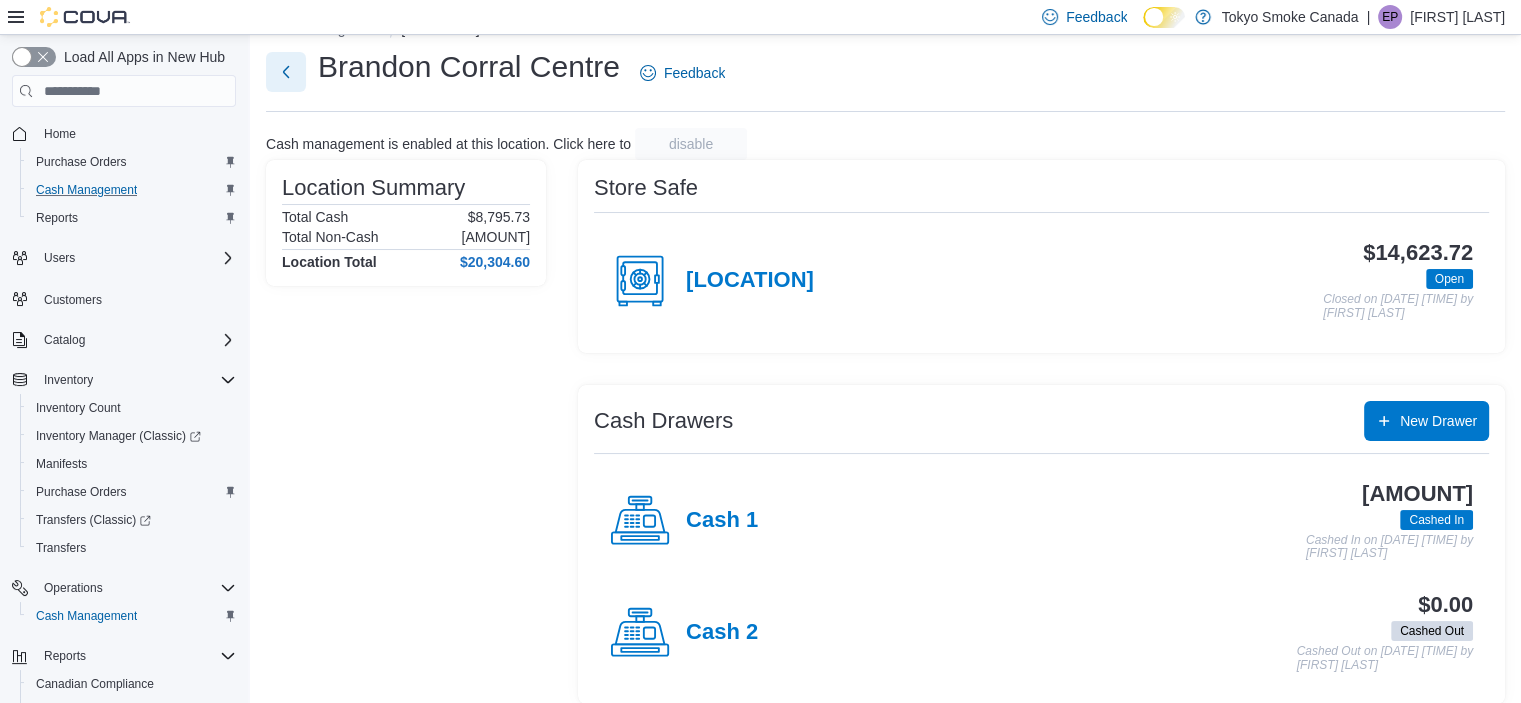click at bounding box center [286, 72] 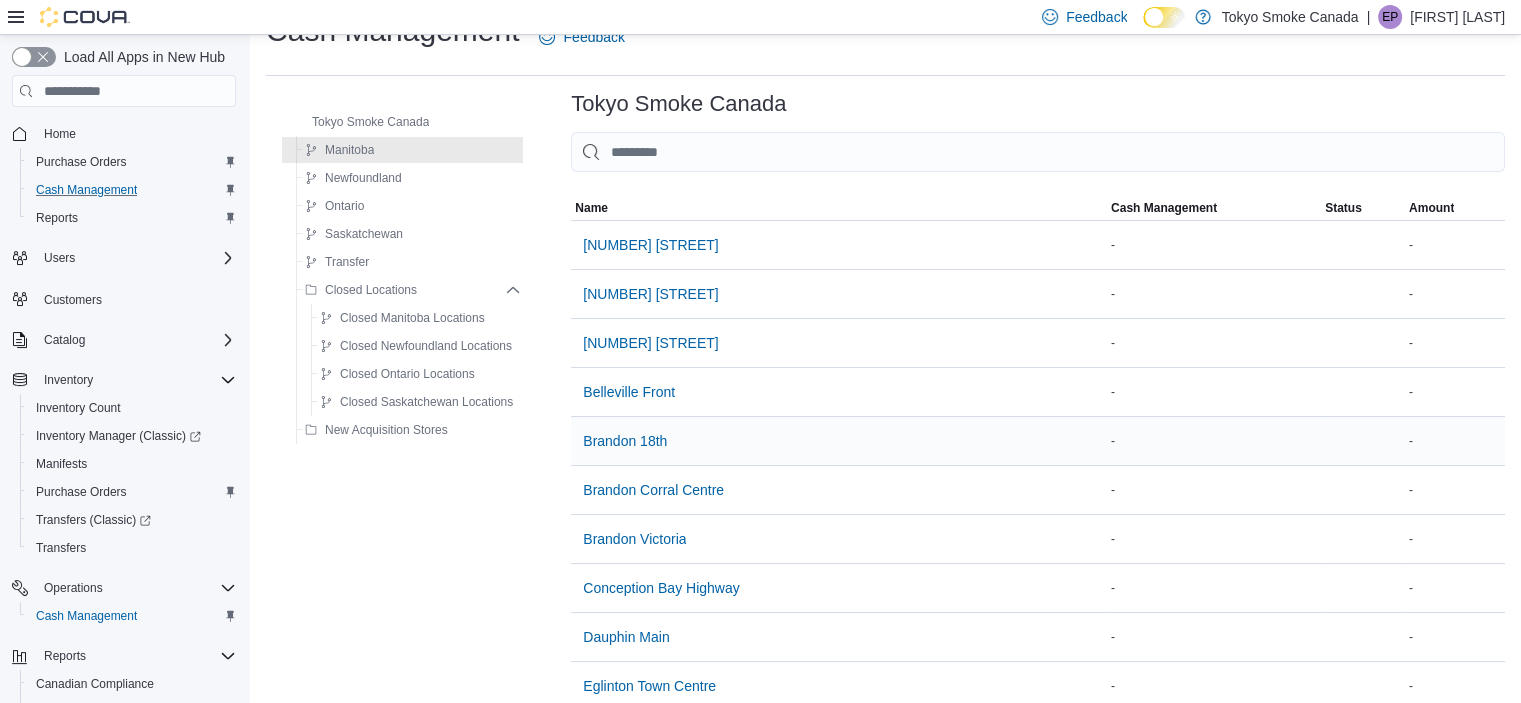 scroll, scrollTop: 0, scrollLeft: 0, axis: both 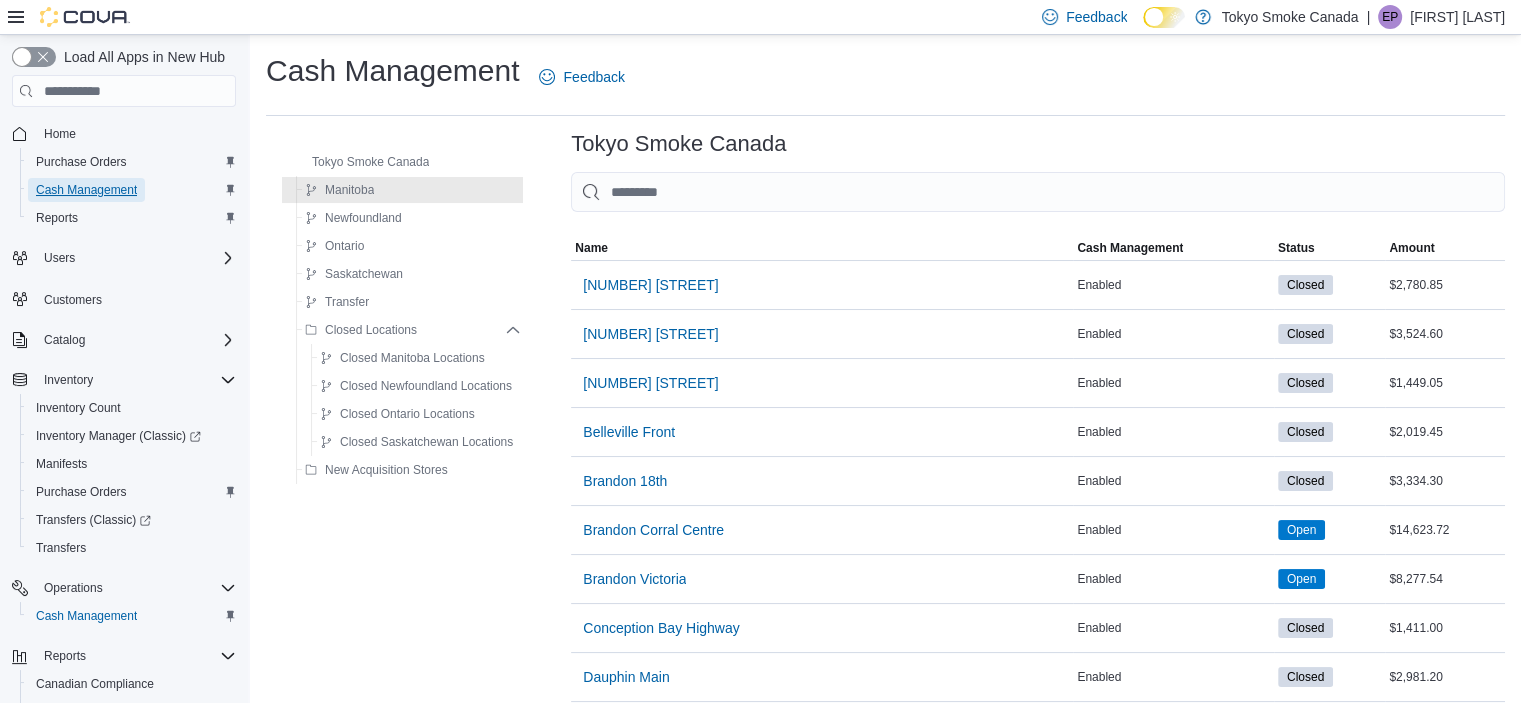 click on "Cash Management" at bounding box center [86, 190] 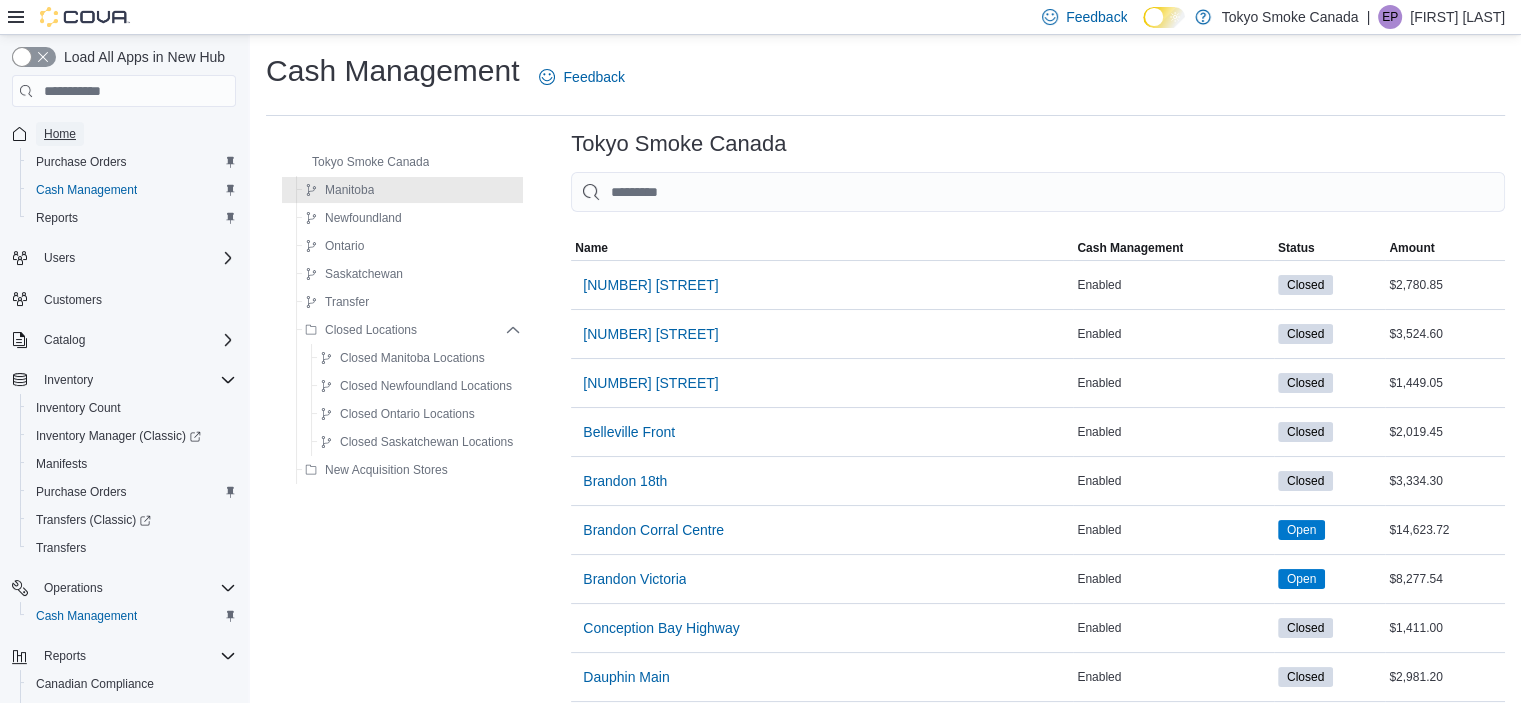click on "Home" at bounding box center (60, 134) 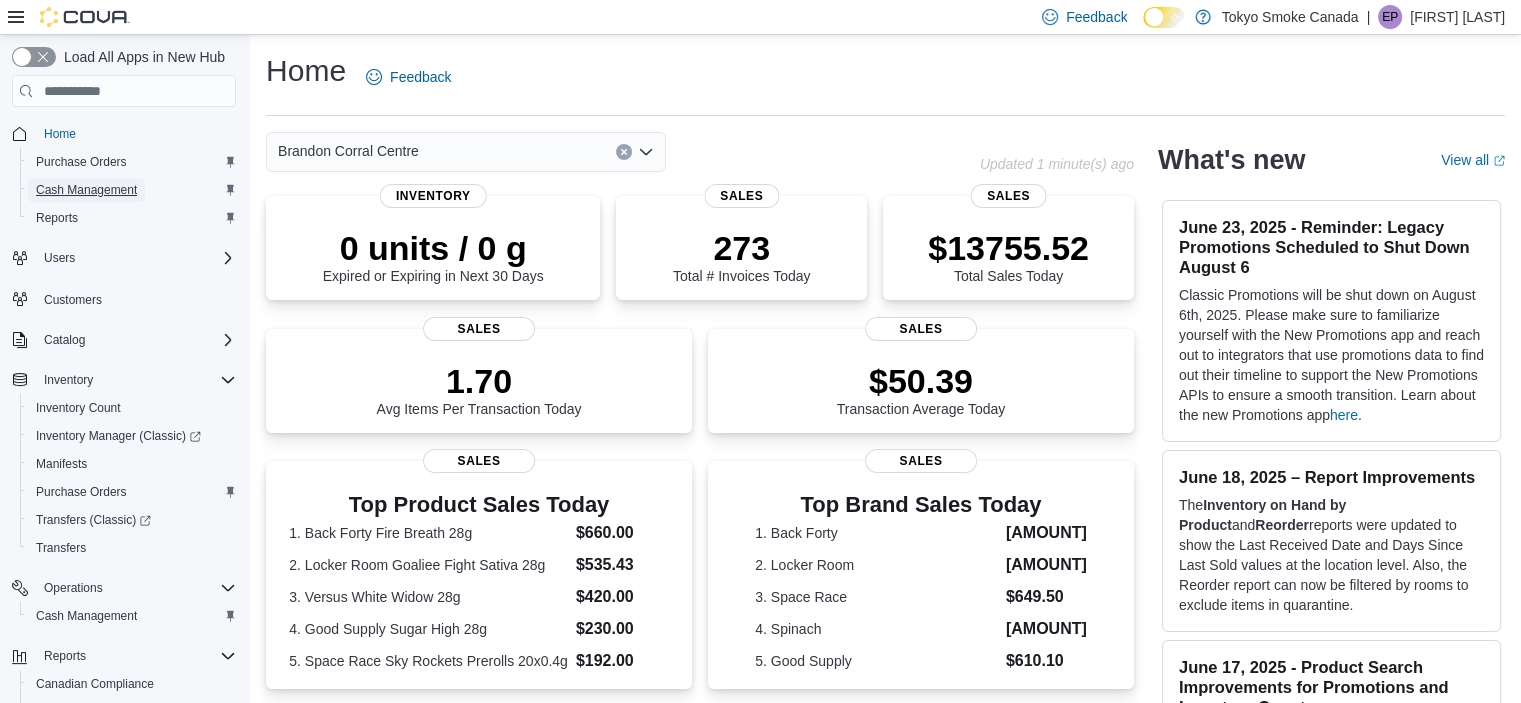 click on "Cash Management" at bounding box center (86, 190) 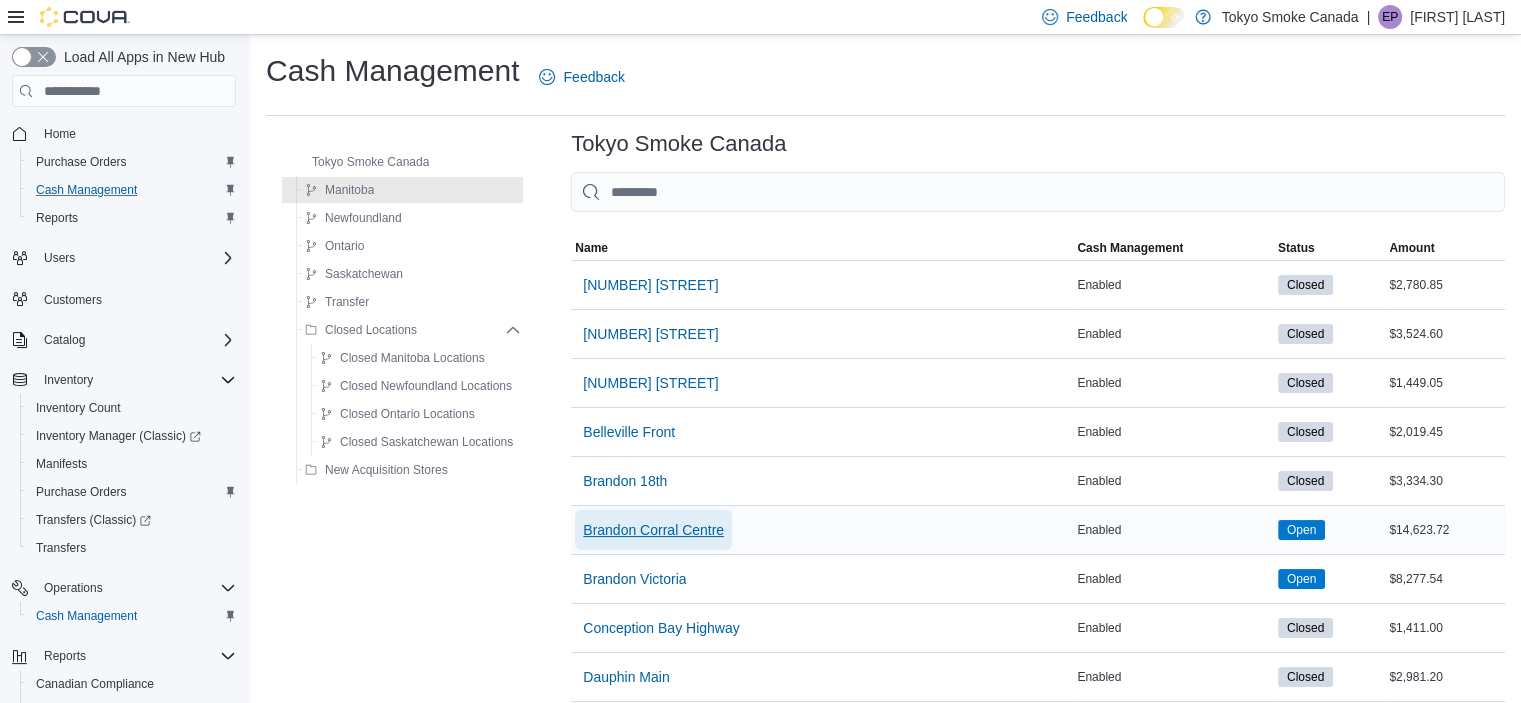 click on "Brandon Corral Centre" at bounding box center (653, 530) 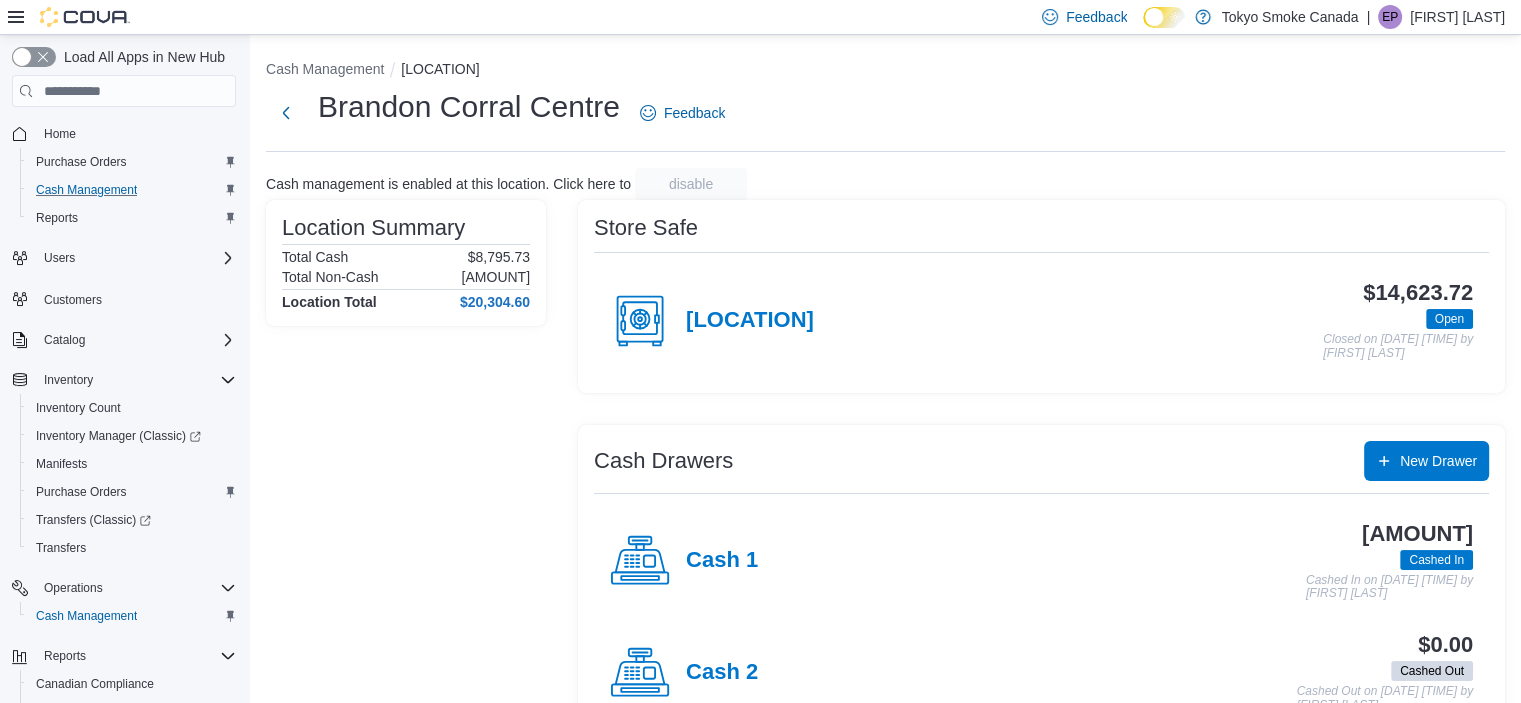 scroll, scrollTop: 56, scrollLeft: 0, axis: vertical 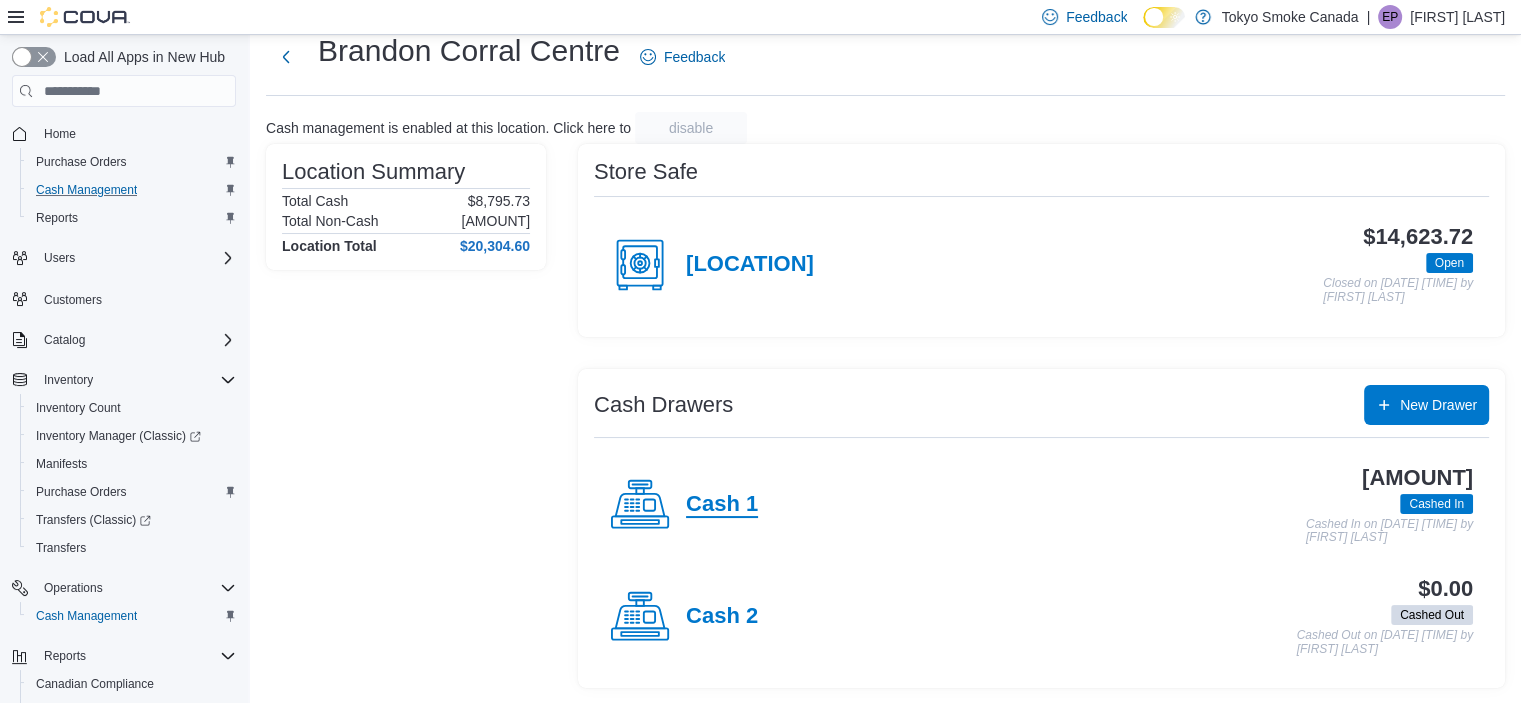 click on "Cash 1" at bounding box center [722, 505] 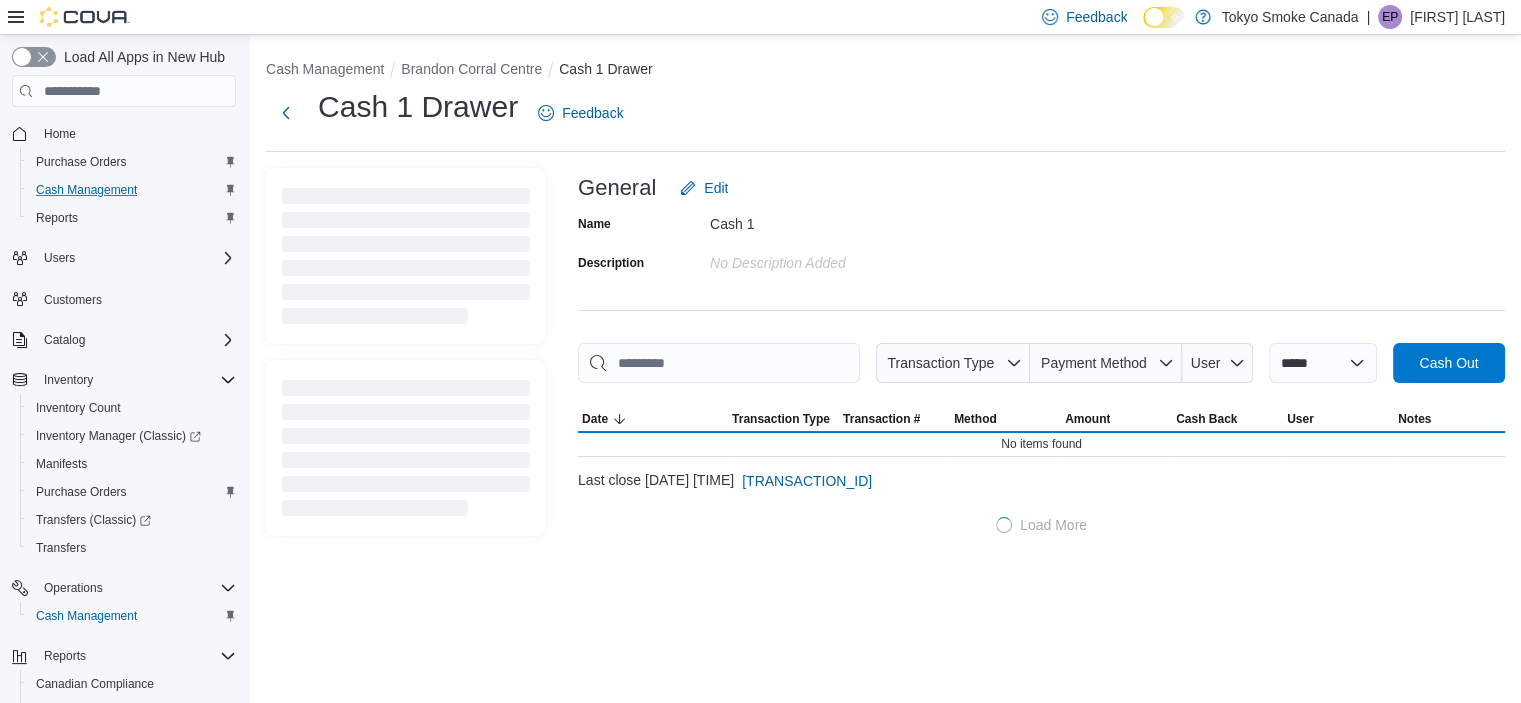 scroll, scrollTop: 0, scrollLeft: 0, axis: both 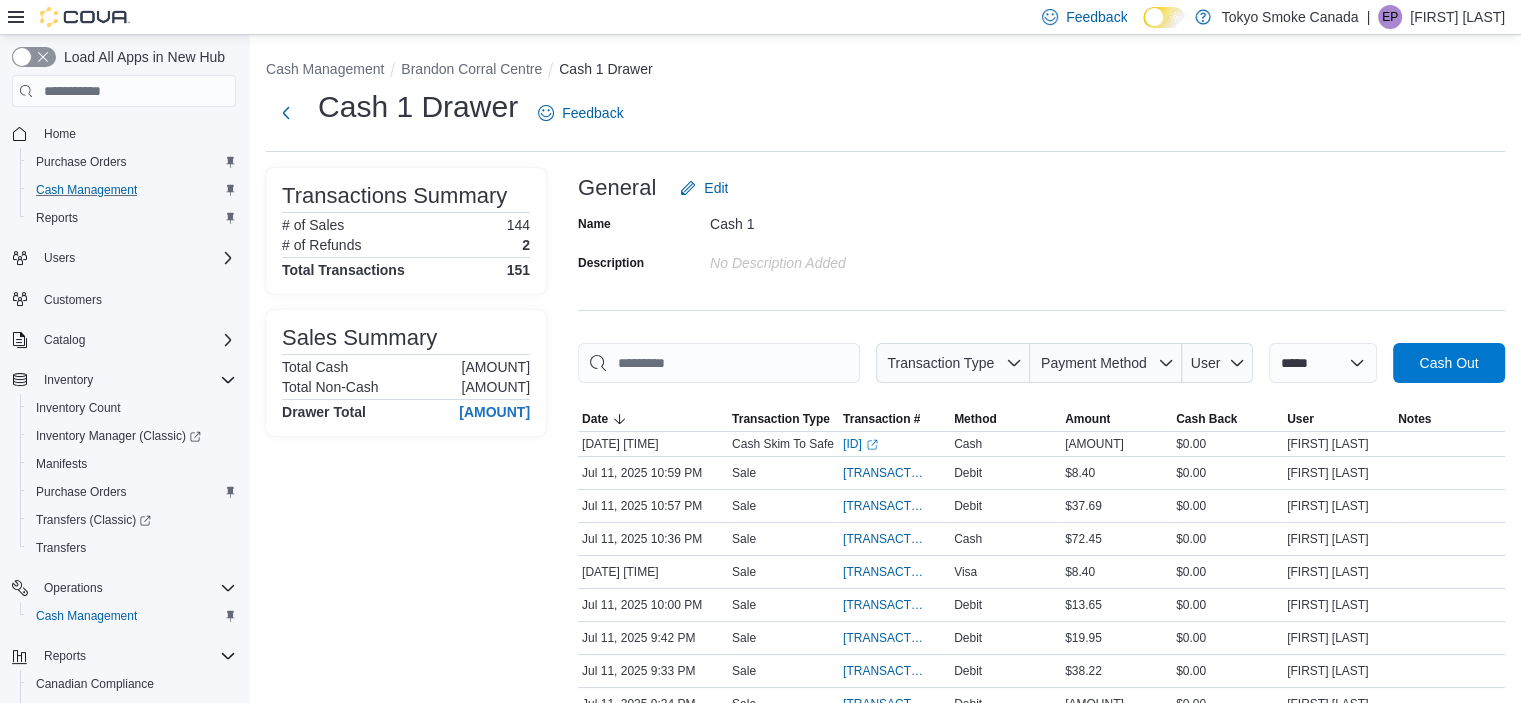 click on "Sales Summary Total Cash $149.83 Total Non-Cash $5,531.05 Drawer Total $5,680.88" at bounding box center [406, 373] 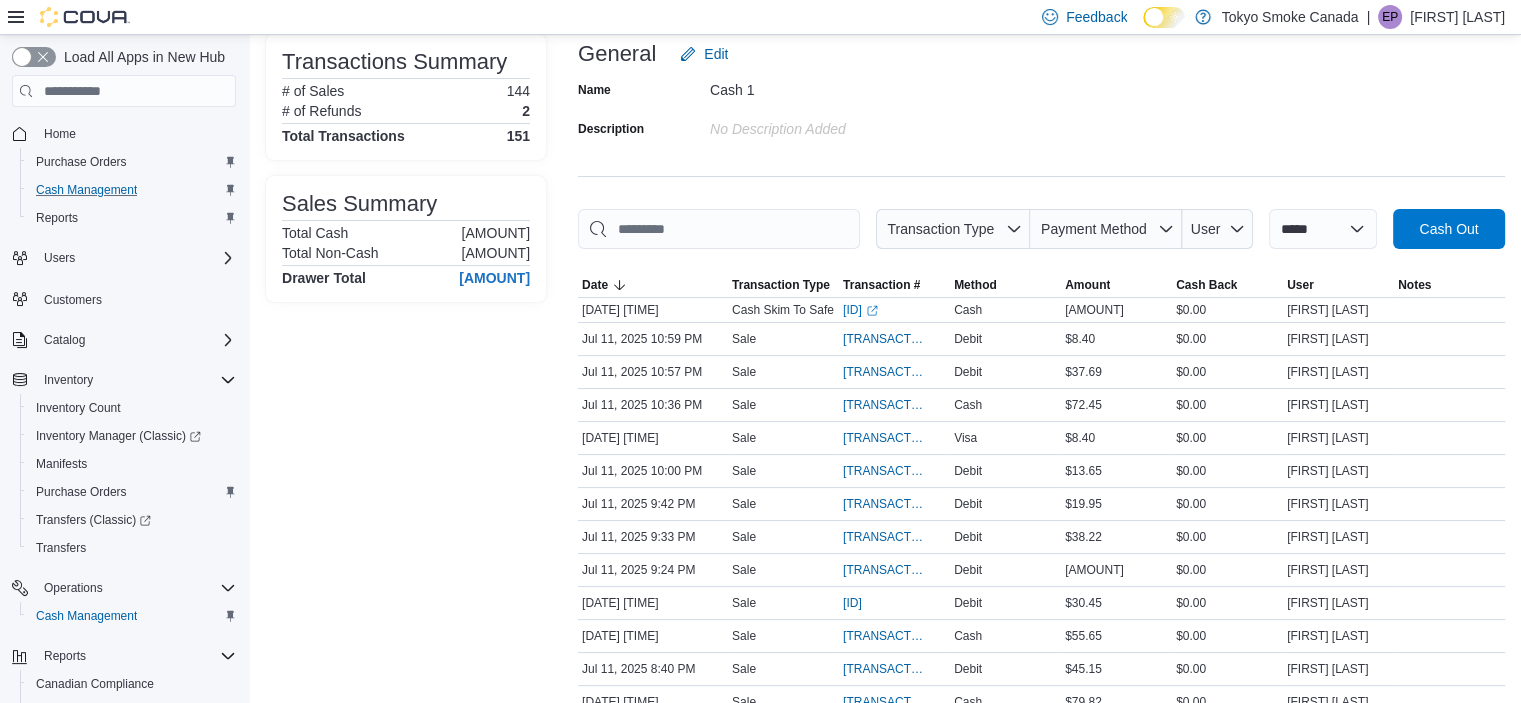 scroll, scrollTop: 135, scrollLeft: 0, axis: vertical 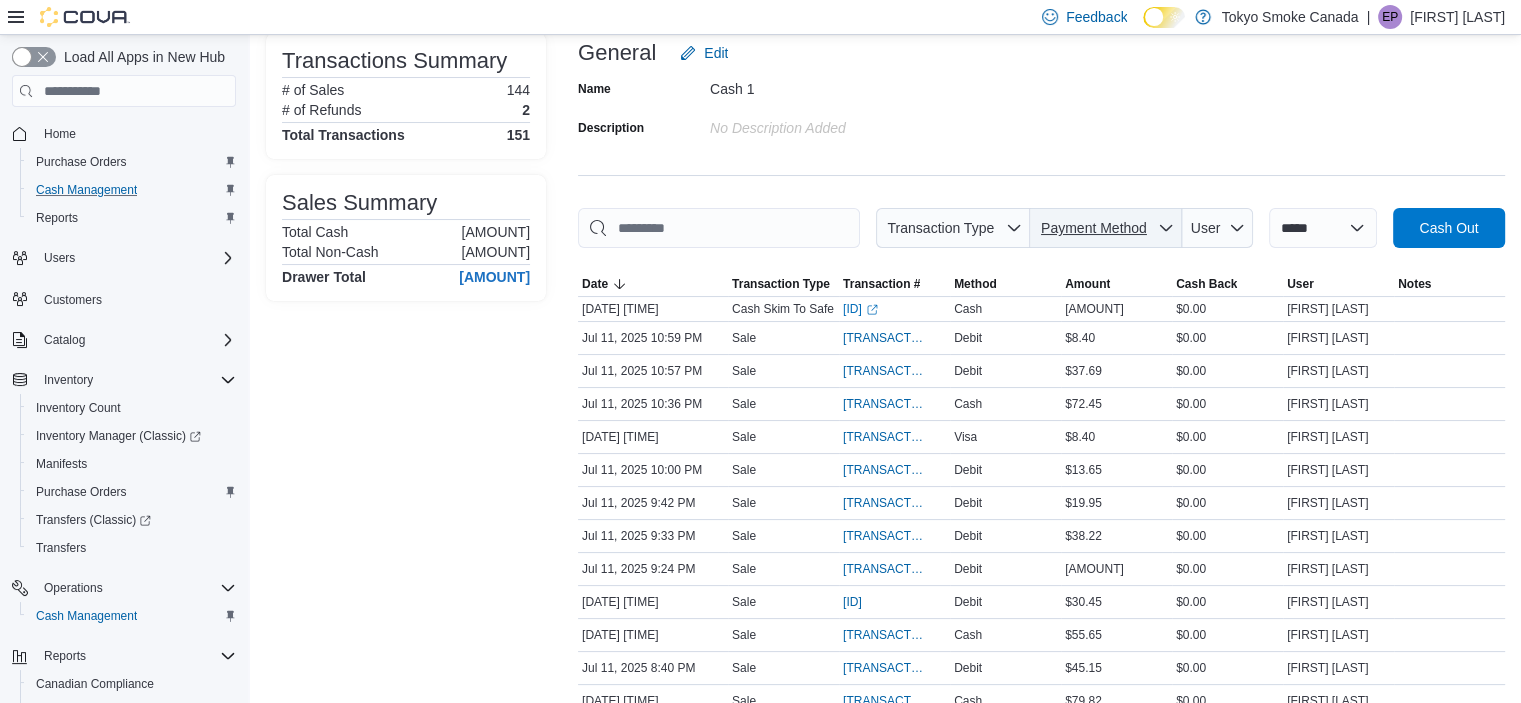 click on "Payment Method" at bounding box center [1094, 228] 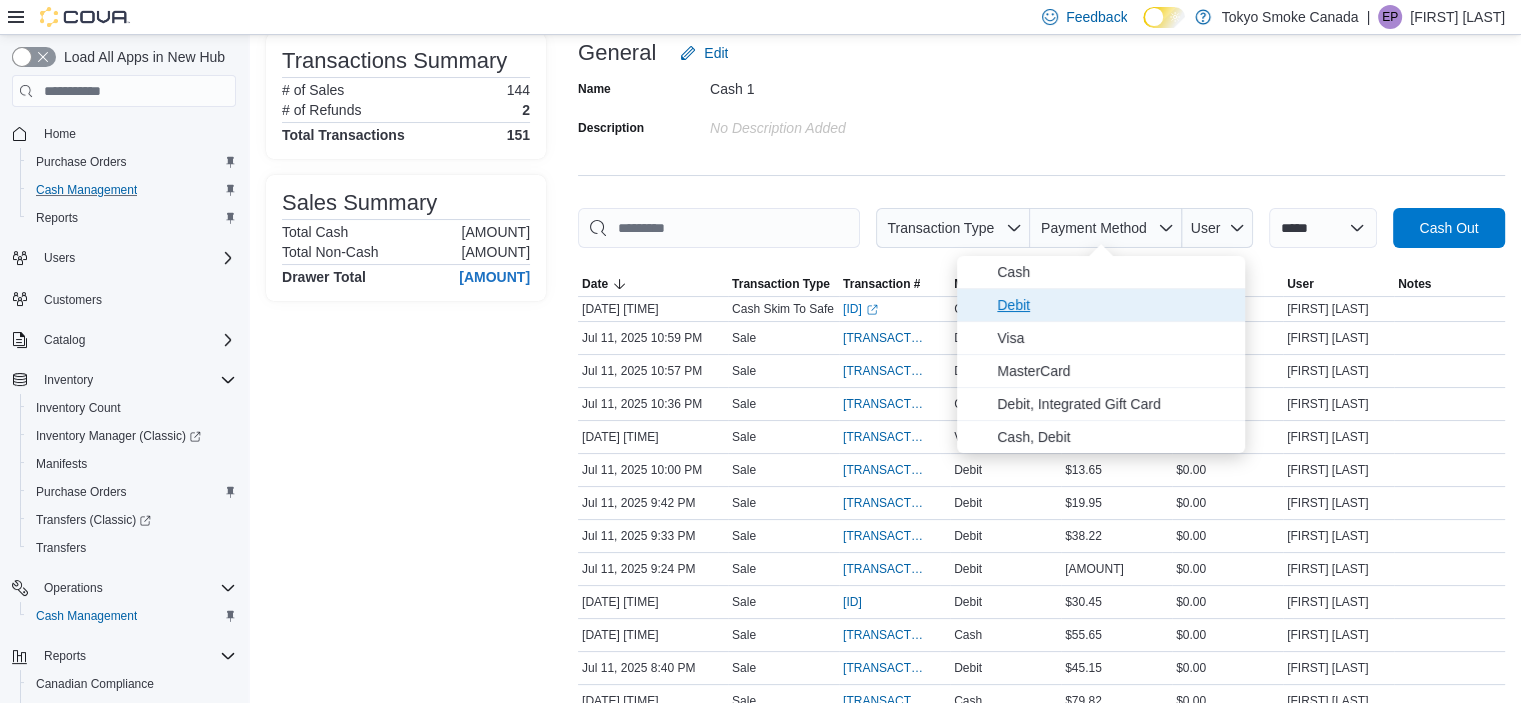 click on "Debit" at bounding box center [1115, 305] 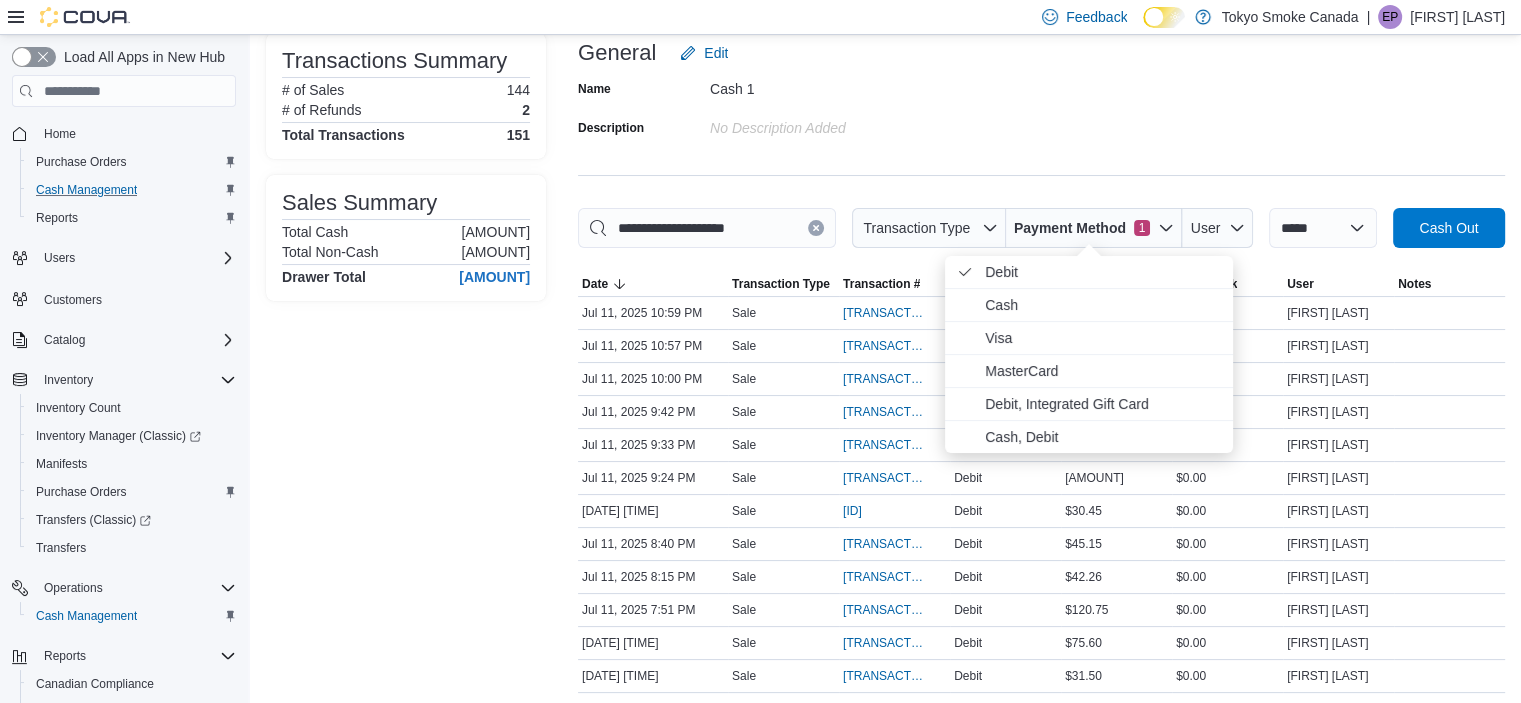 click on "**********" at bounding box center (1041, 1298) 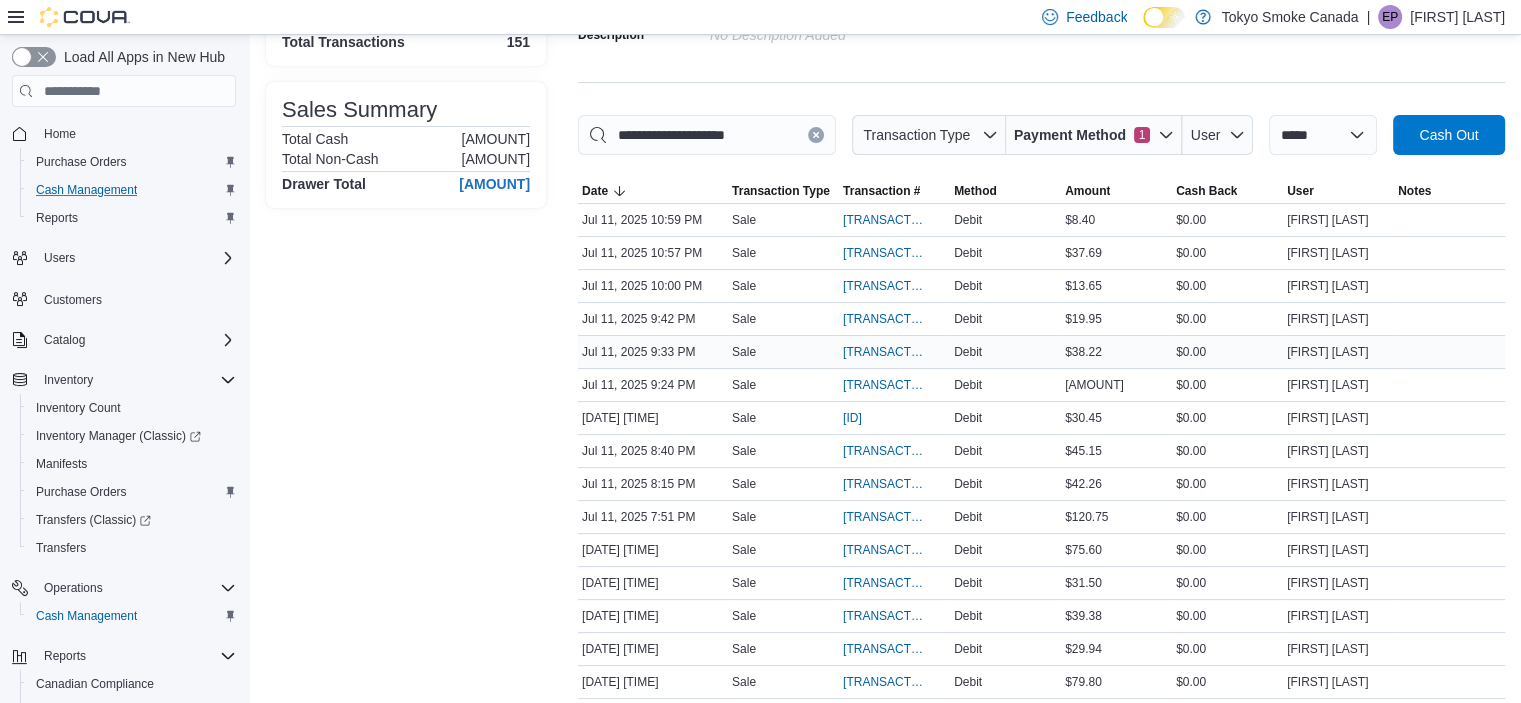 scroll, scrollTop: 228, scrollLeft: 0, axis: vertical 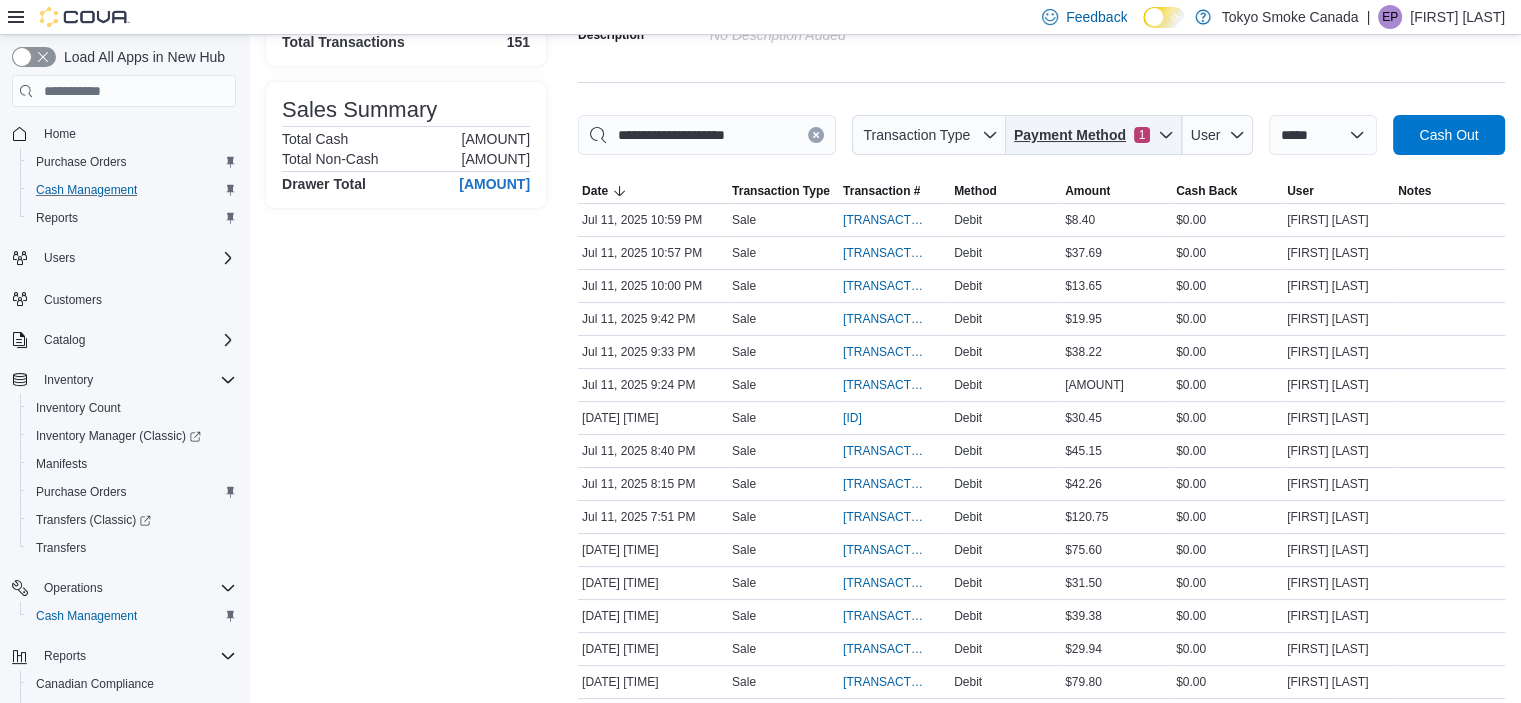 click 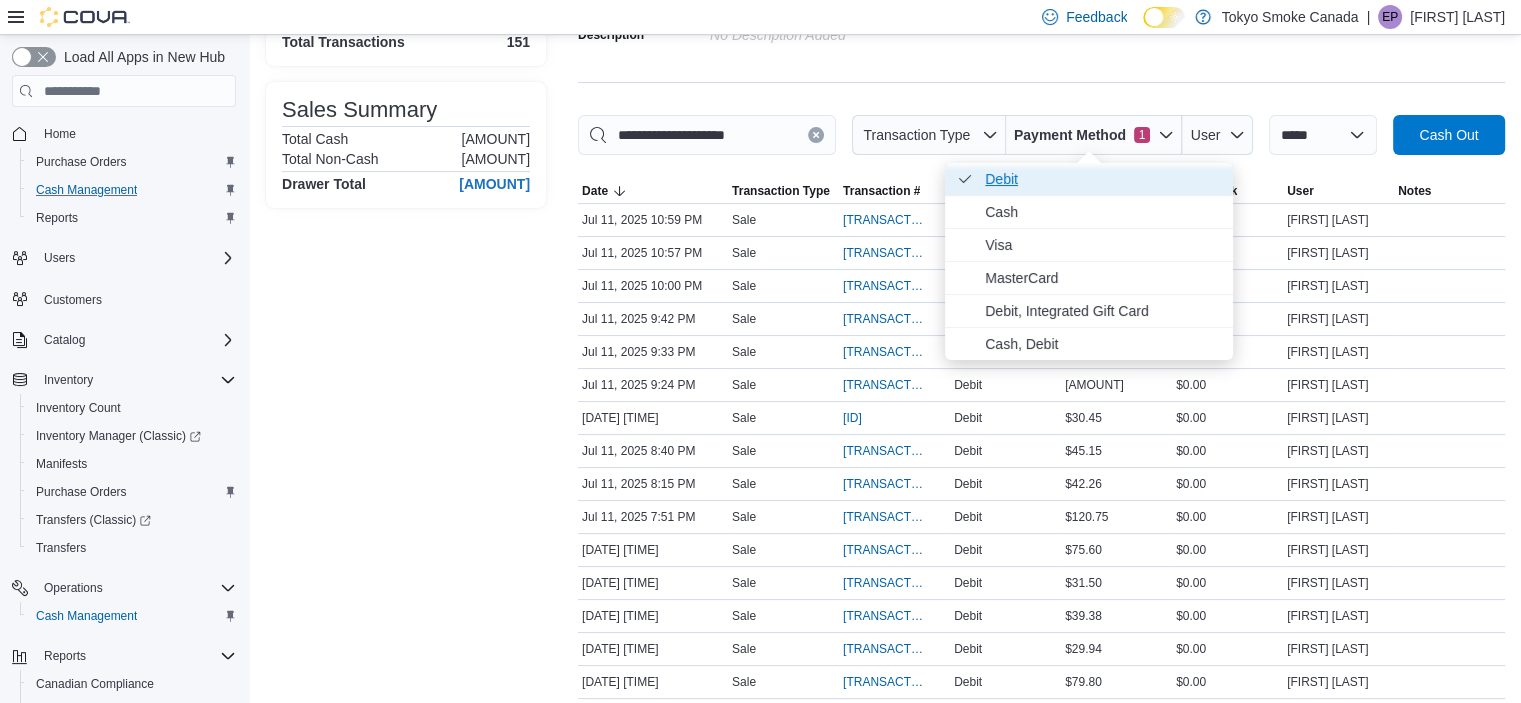 click on "Debit .  Checked option." at bounding box center [1103, 179] 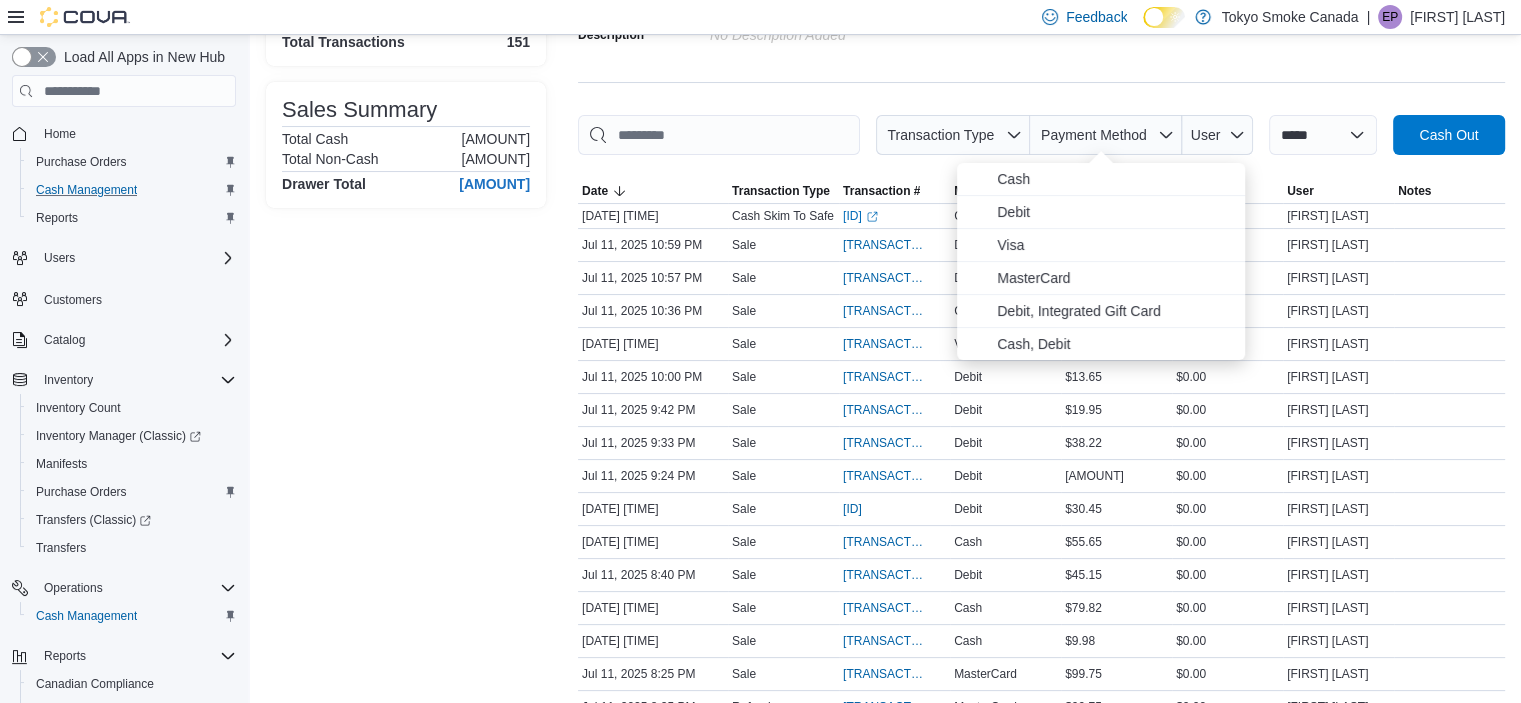 scroll, scrollTop: 0, scrollLeft: 0, axis: both 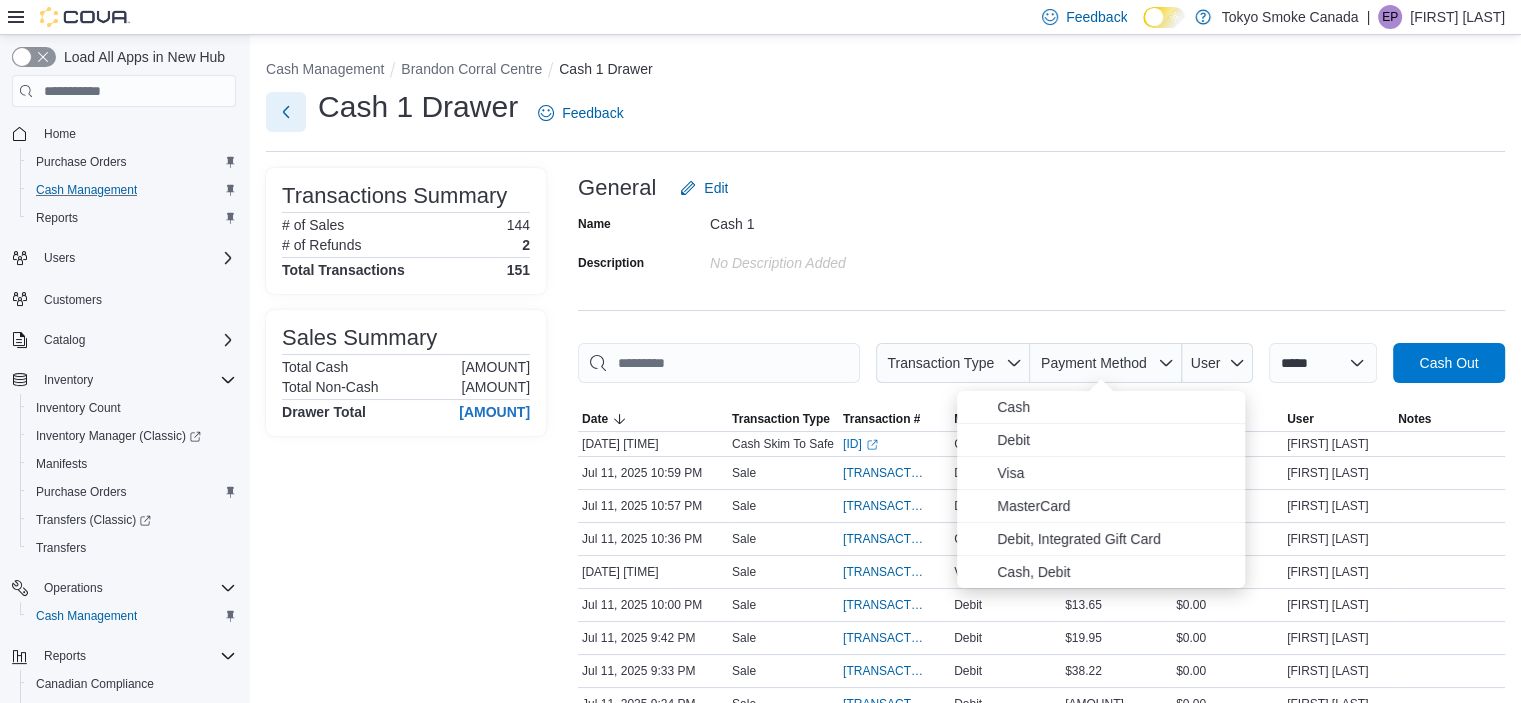 click at bounding box center (286, 112) 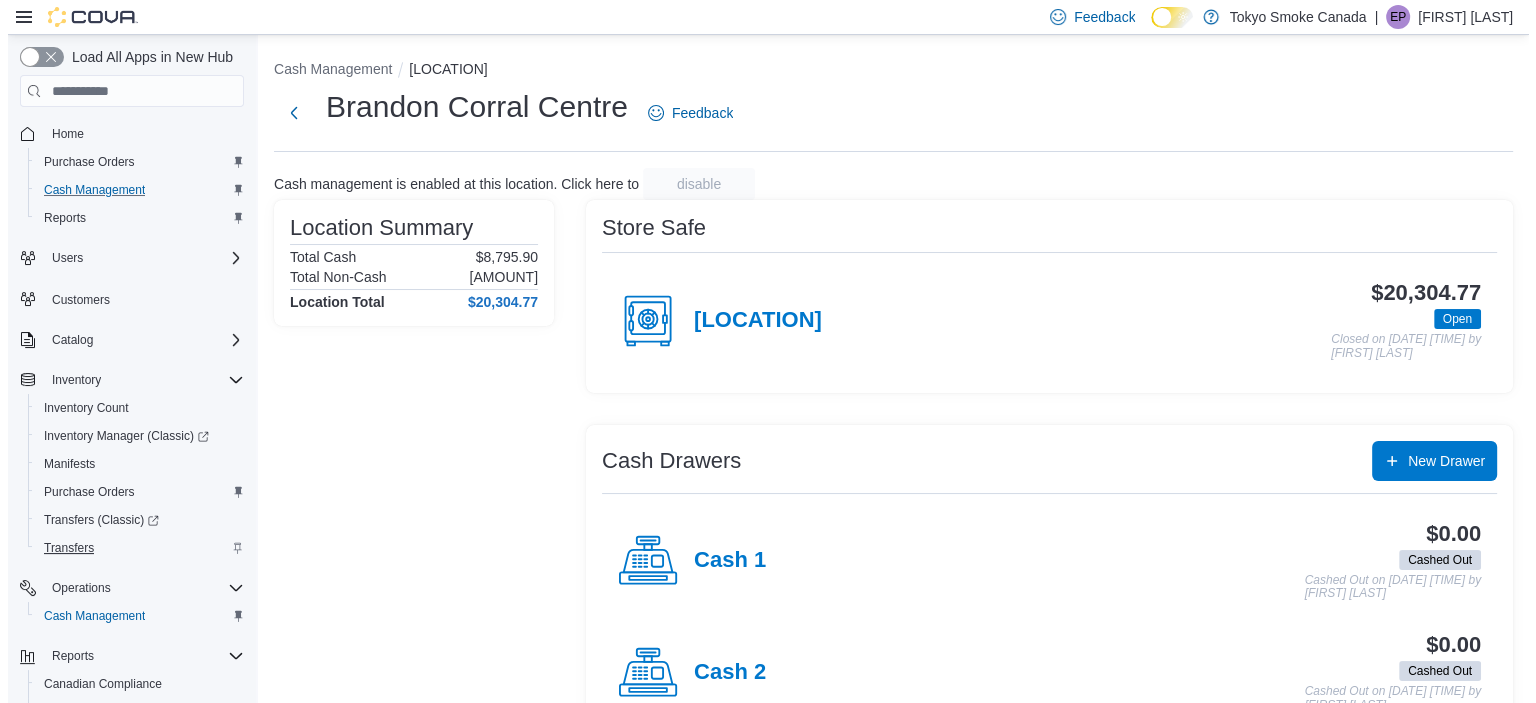 scroll, scrollTop: 137, scrollLeft: 0, axis: vertical 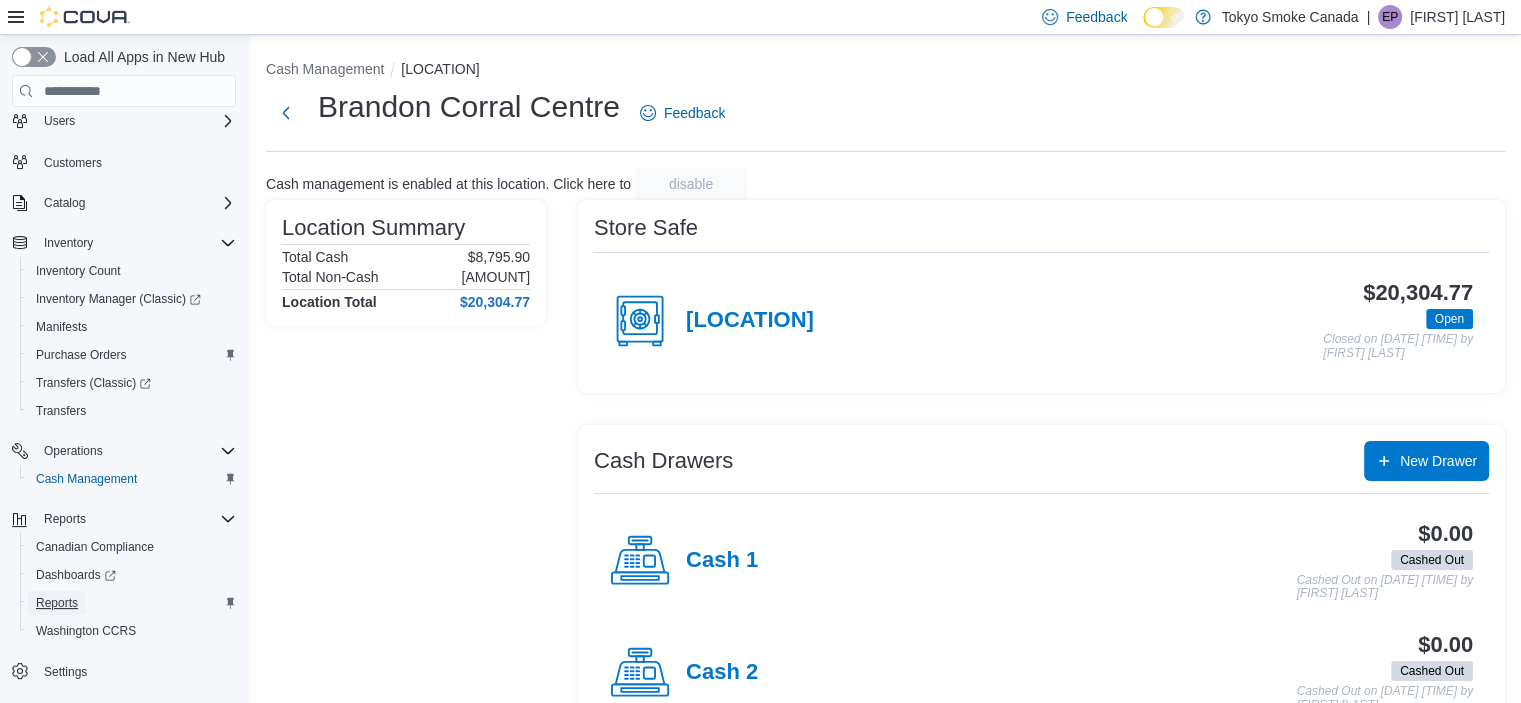 click on "Reports" at bounding box center (57, 603) 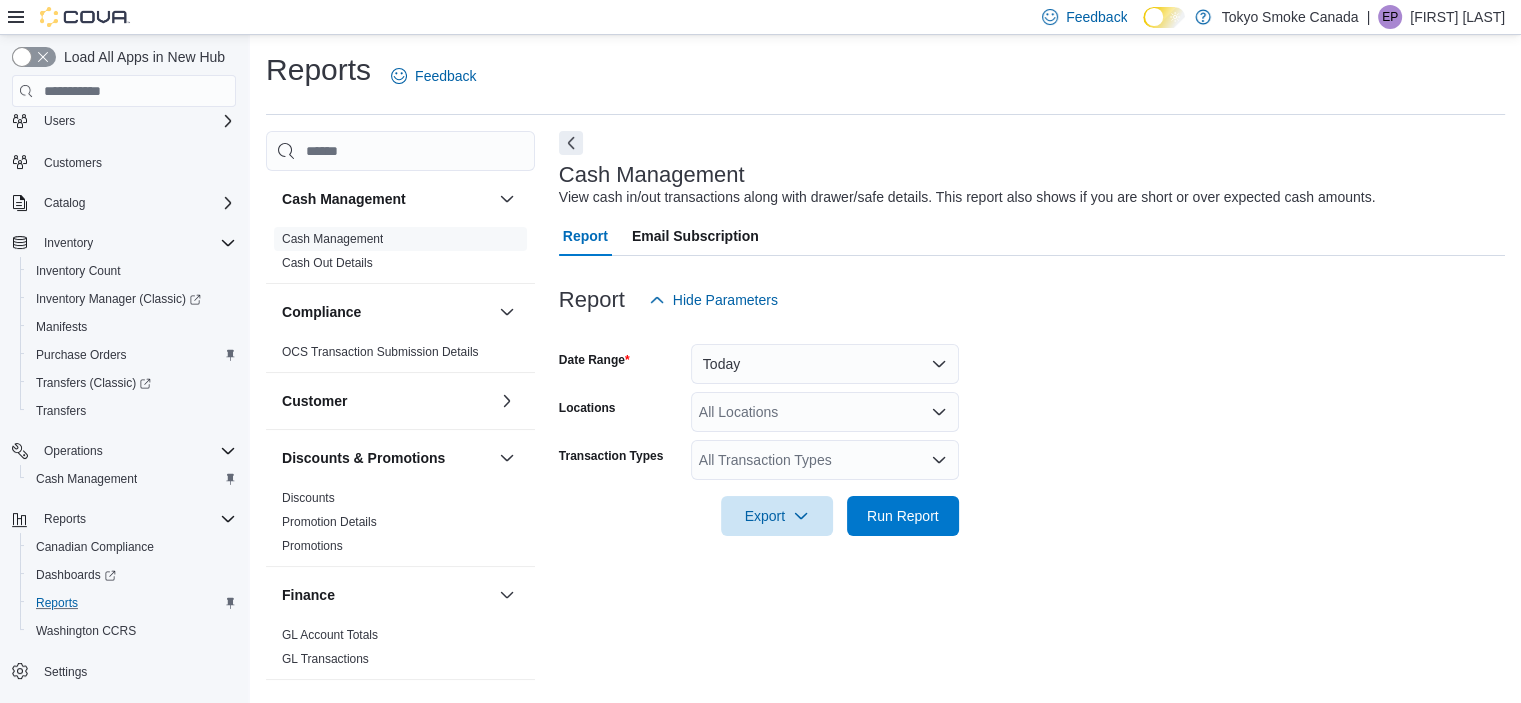 scroll, scrollTop: 12, scrollLeft: 0, axis: vertical 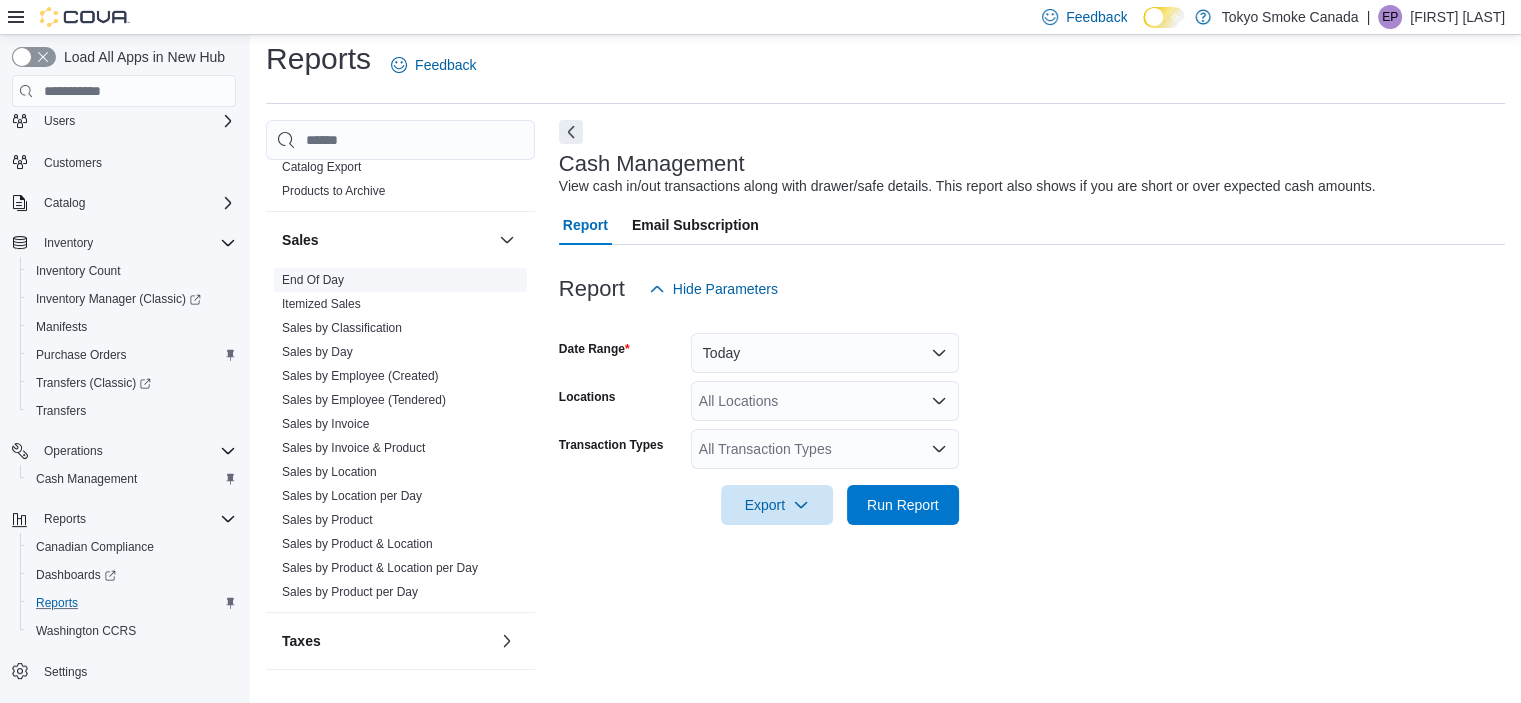 click on "End Of Day" at bounding box center (313, 280) 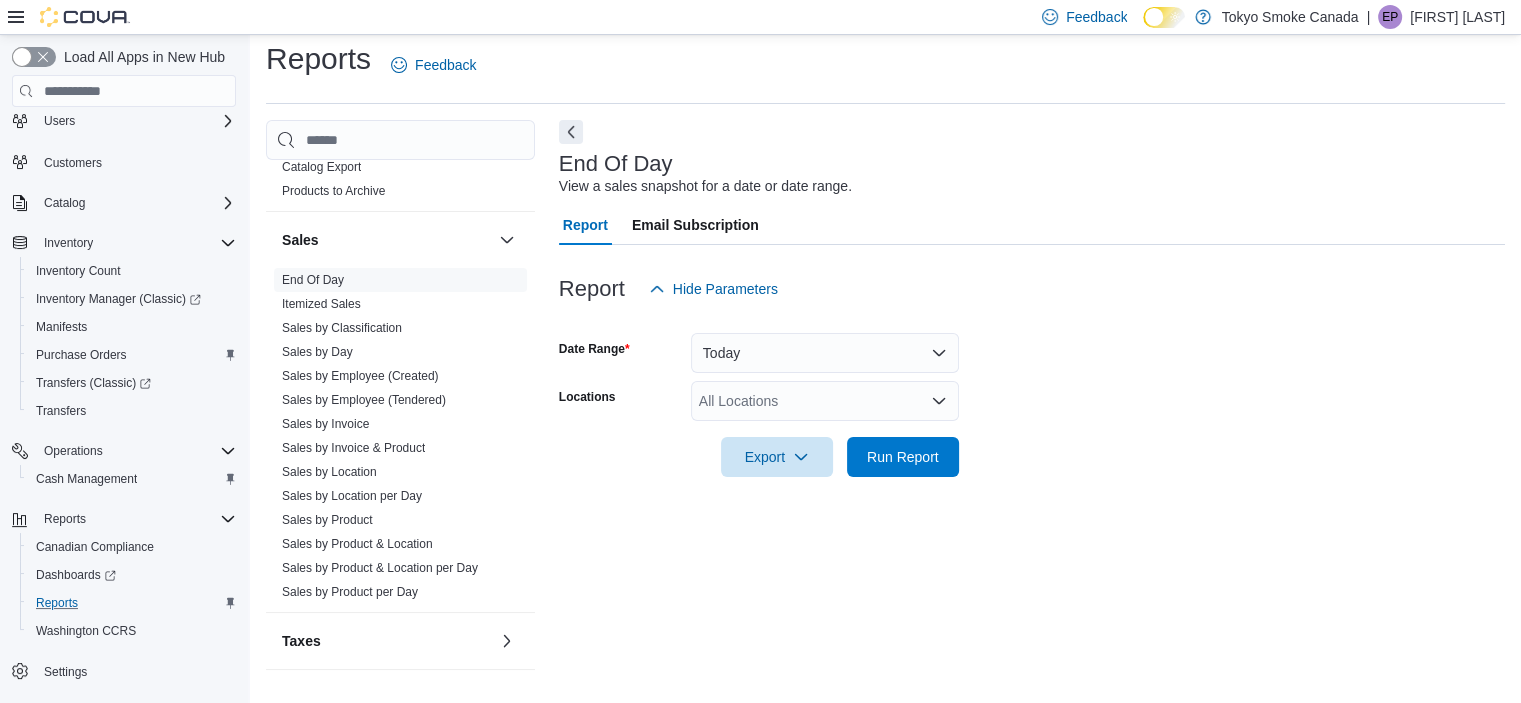 click on "All Locations" at bounding box center [825, 401] 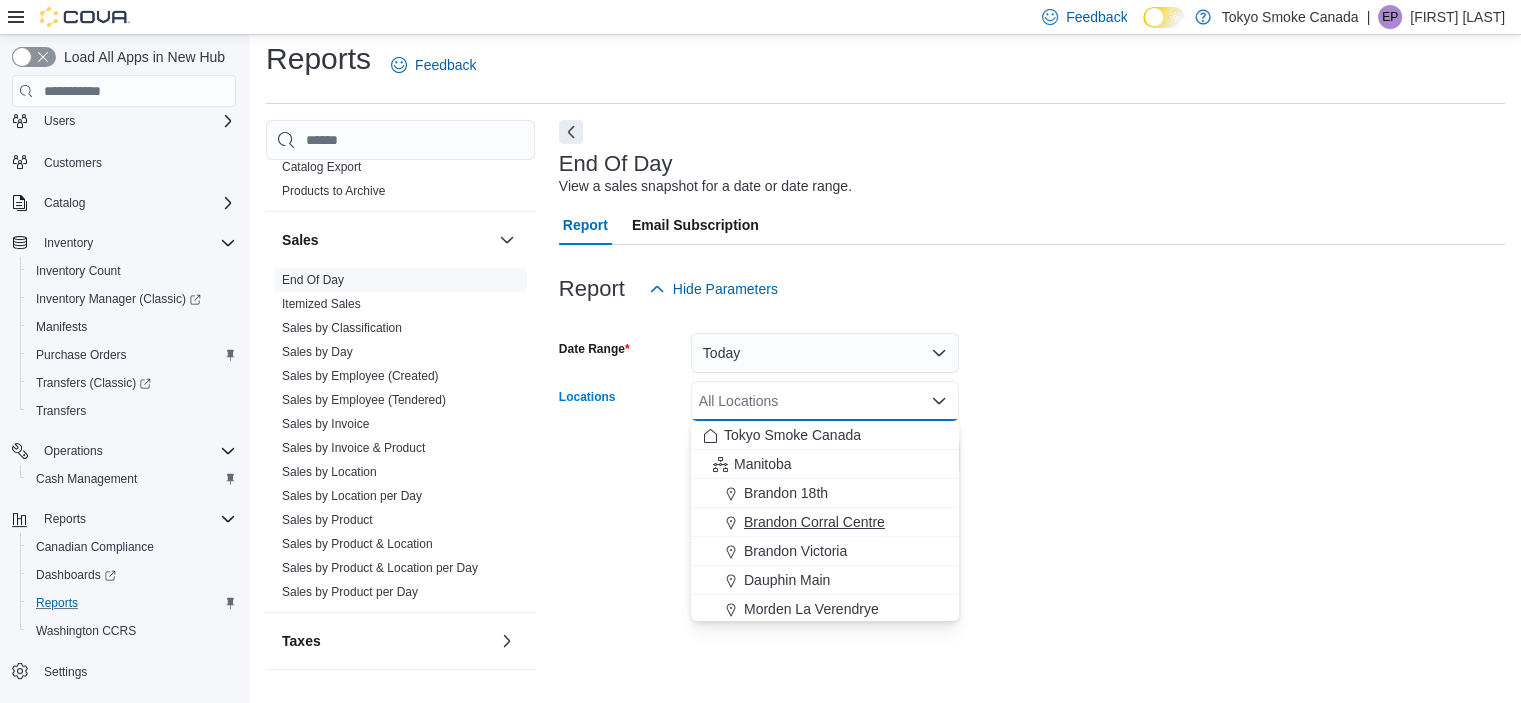 click on "Brandon Corral Centre" at bounding box center (814, 522) 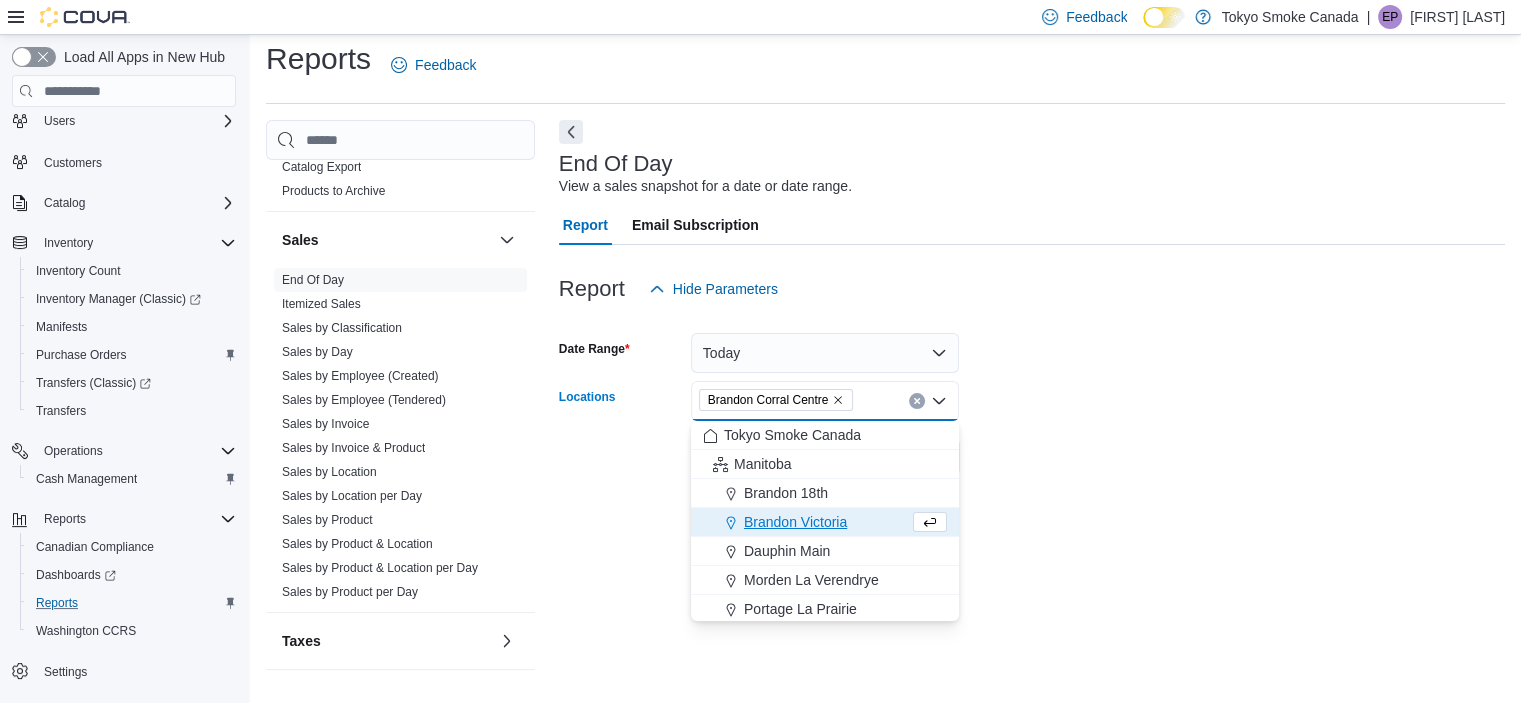 click on "Date Range Today Locations [LOCATION] Combo box. Selected. [LOCATION]. Press Backspace to delete [LOCATION]. Combo box input. All Locations. Type some text or, to display a list of choices, press Down Arrow. To exit the list of choices, press Escape. Export Run Report" at bounding box center (1032, 393) 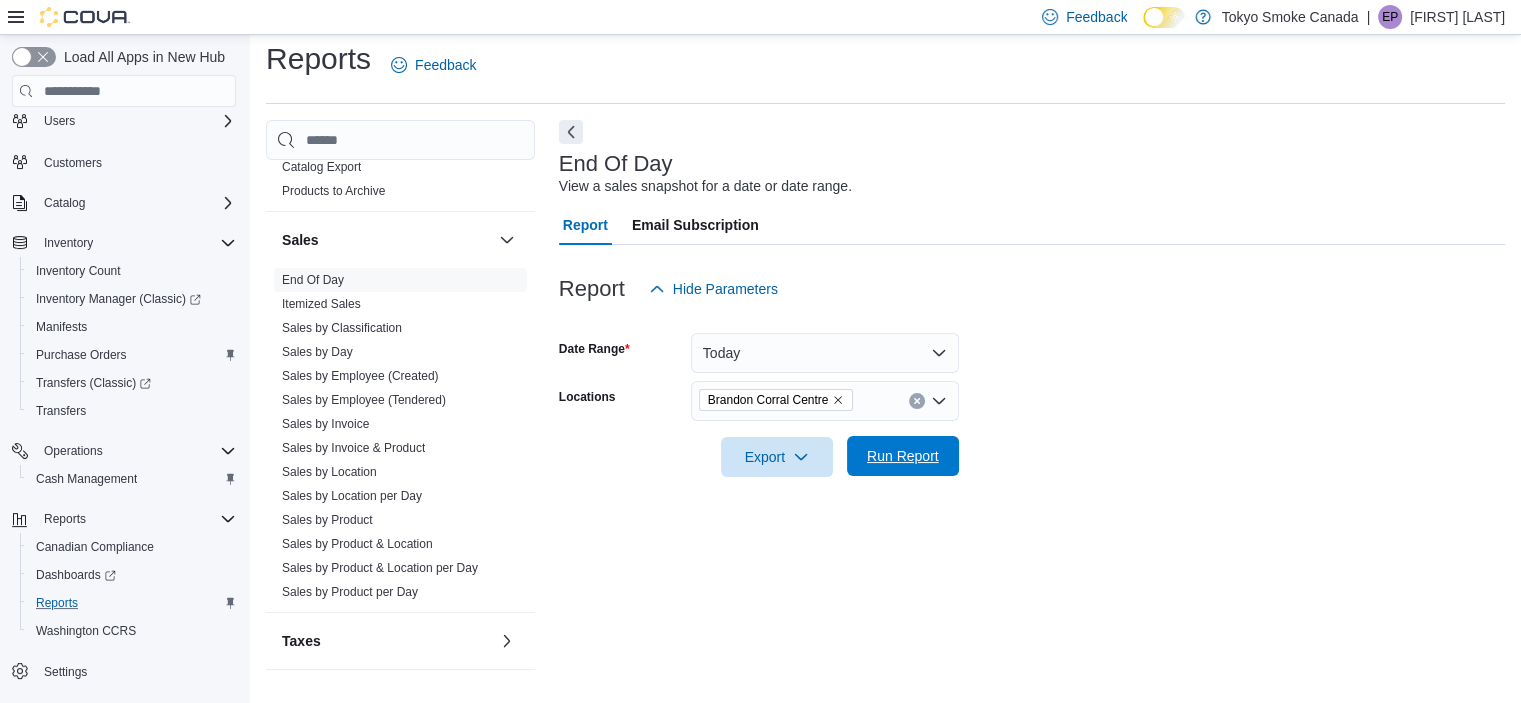 click on "Run Report" at bounding box center (903, 456) 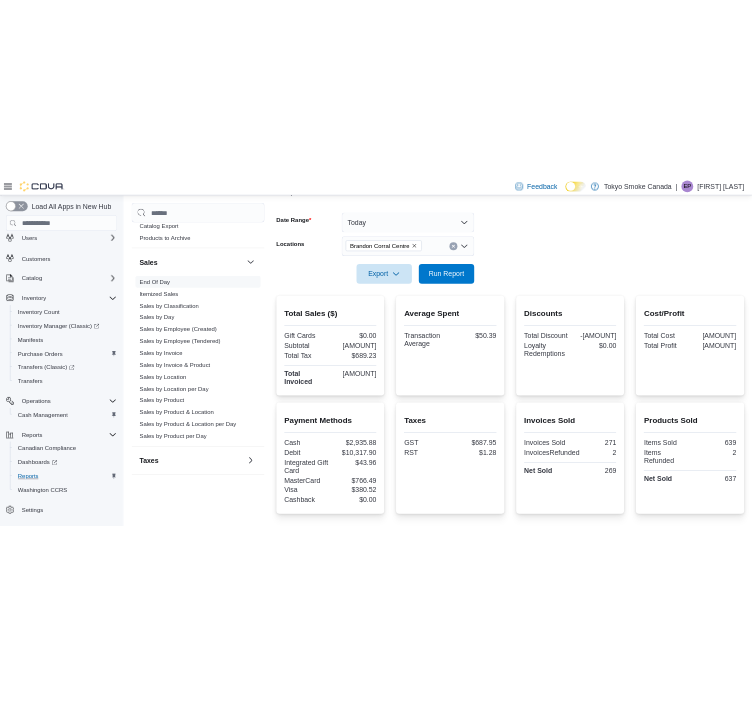 scroll, scrollTop: 280, scrollLeft: 0, axis: vertical 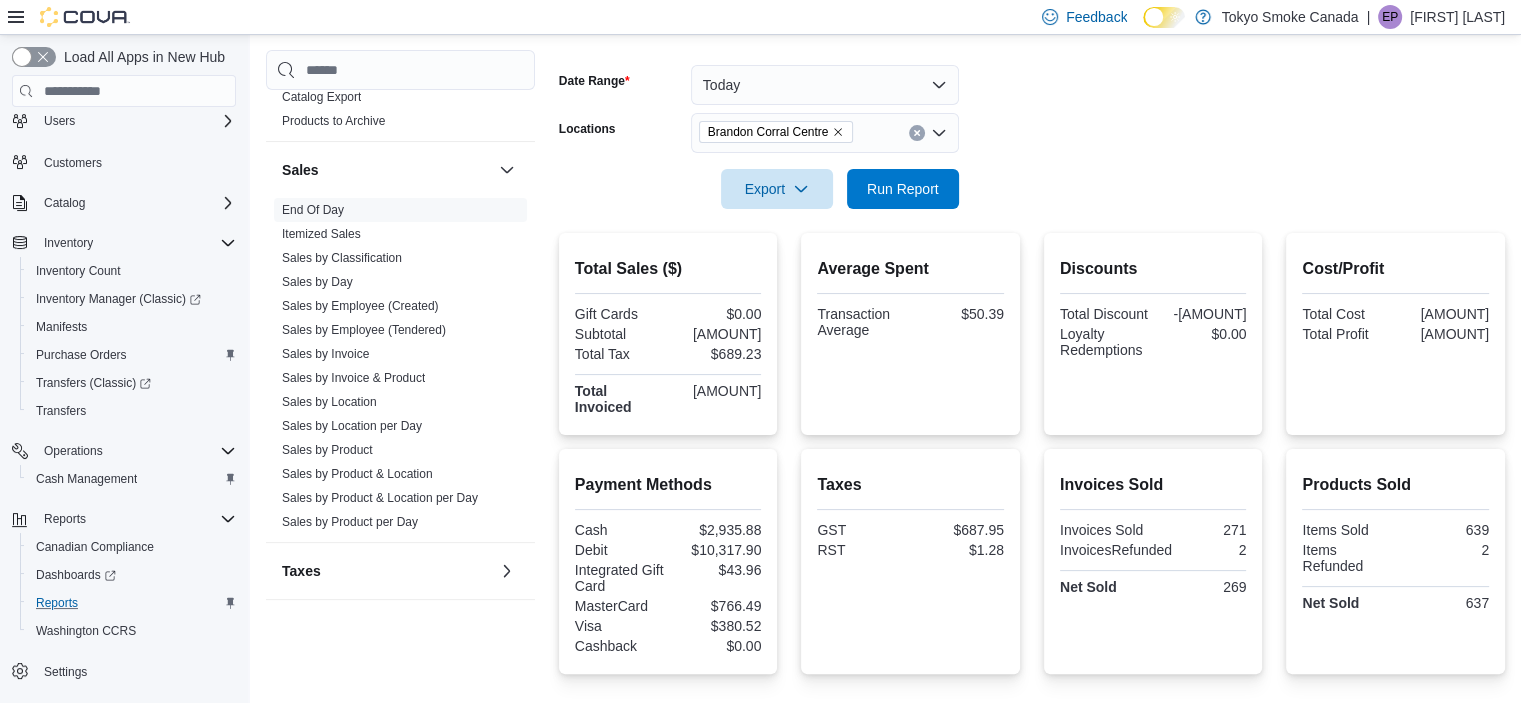 click on "$2,935.88" at bounding box center (716, 530) 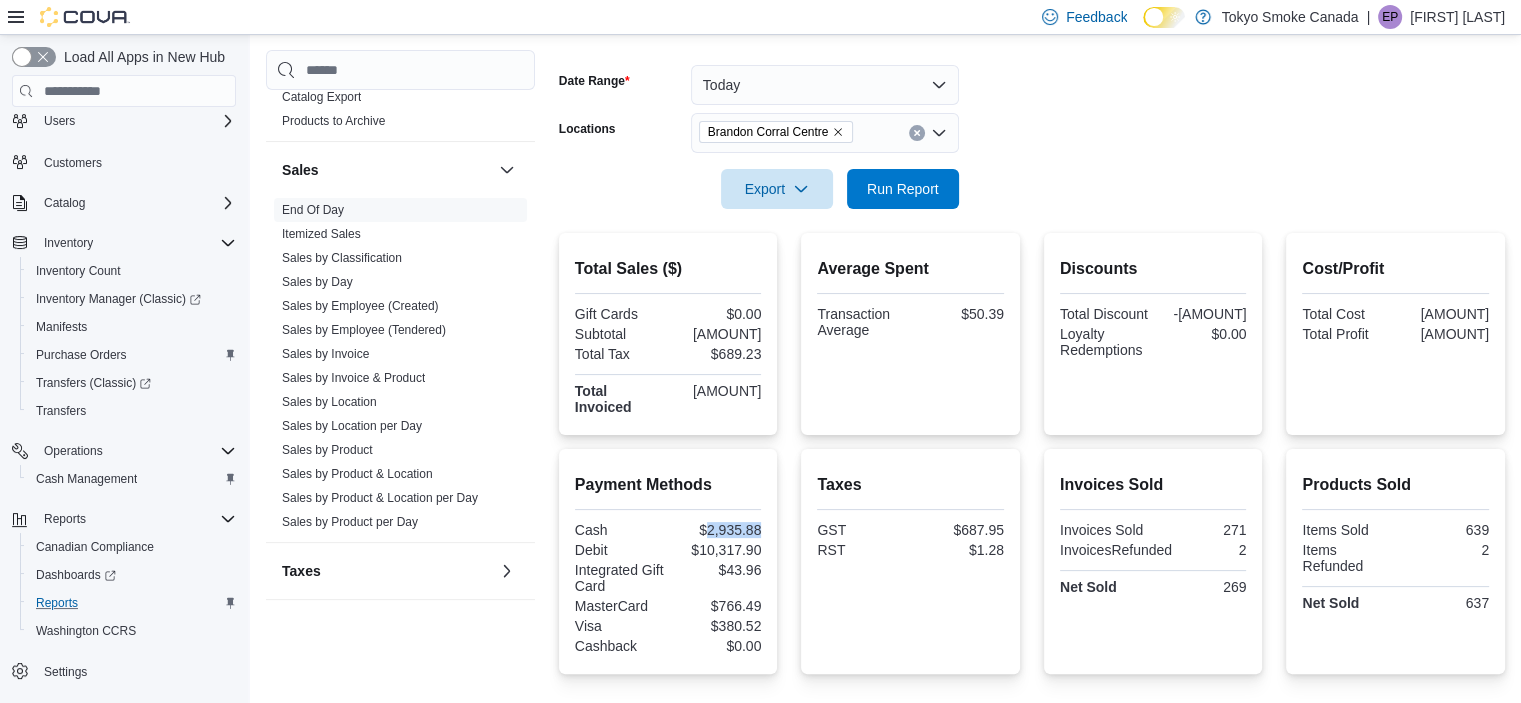 click on "$2,935.88" at bounding box center (716, 530) 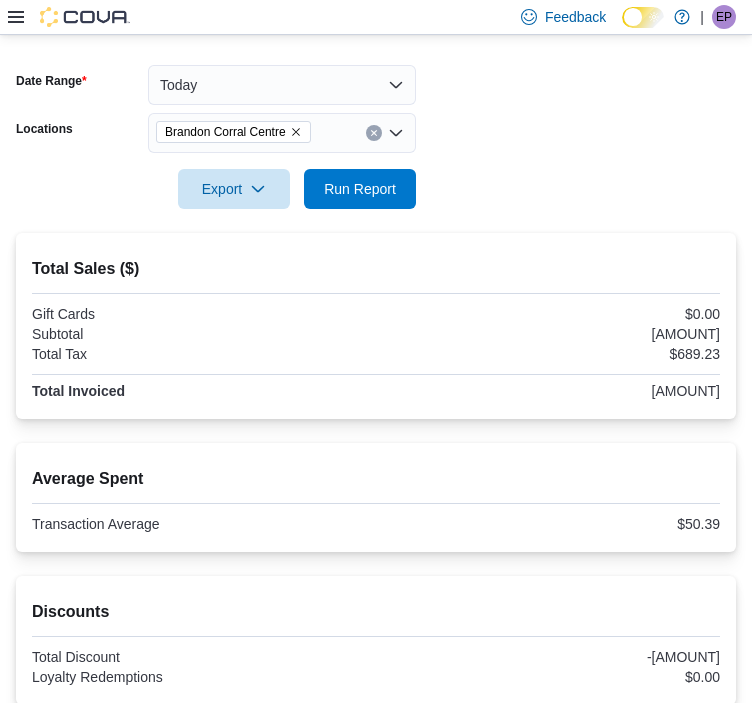 scroll, scrollTop: 0, scrollLeft: 0, axis: both 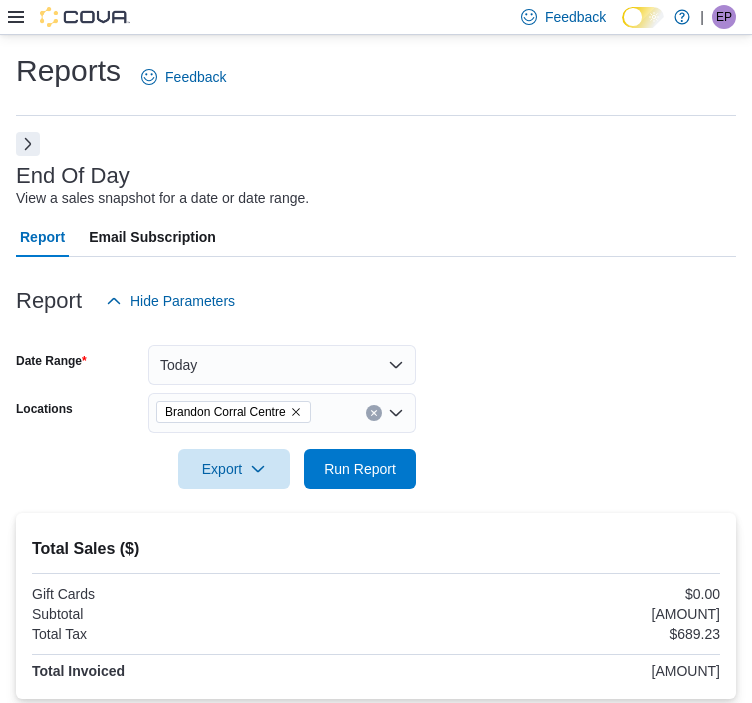 click 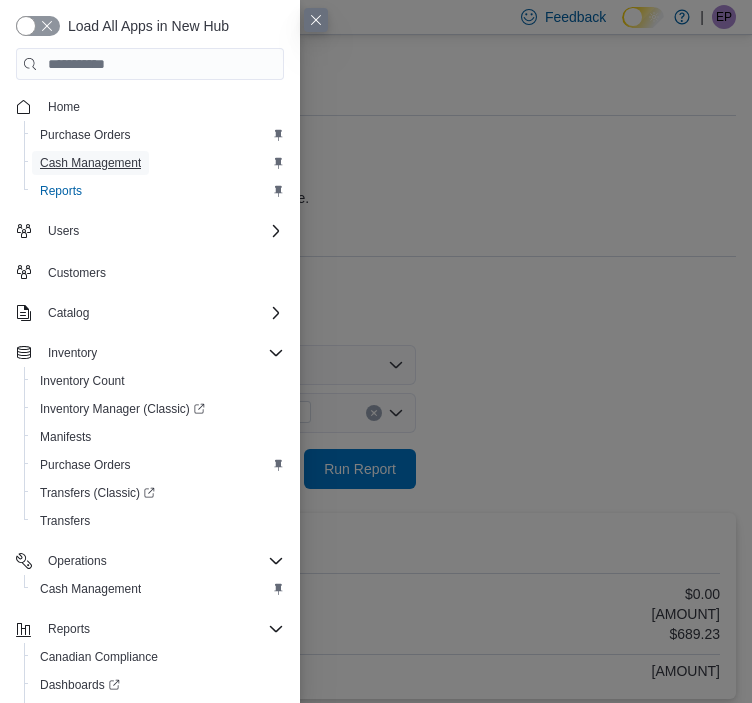click on "Cash Management" at bounding box center [90, 163] 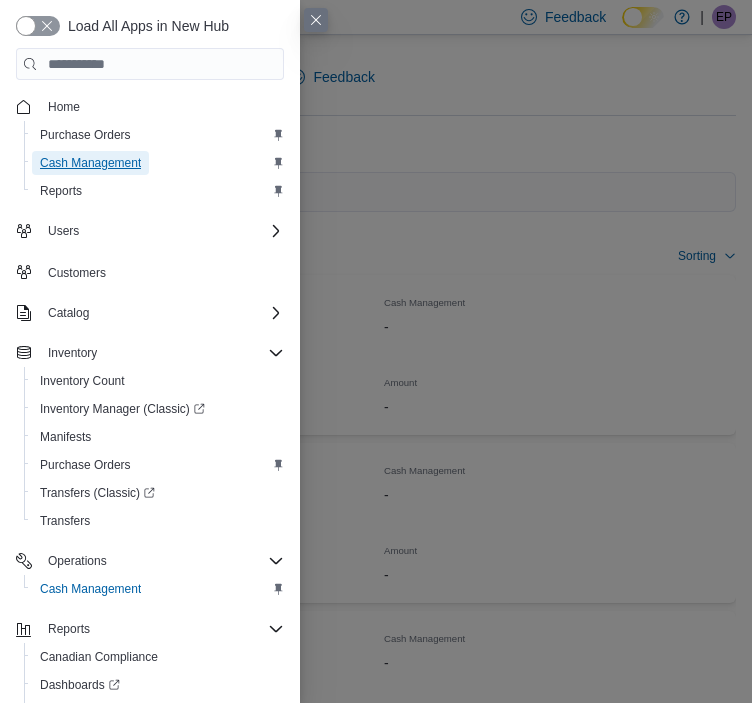 click on "Cash Management" at bounding box center [90, 163] 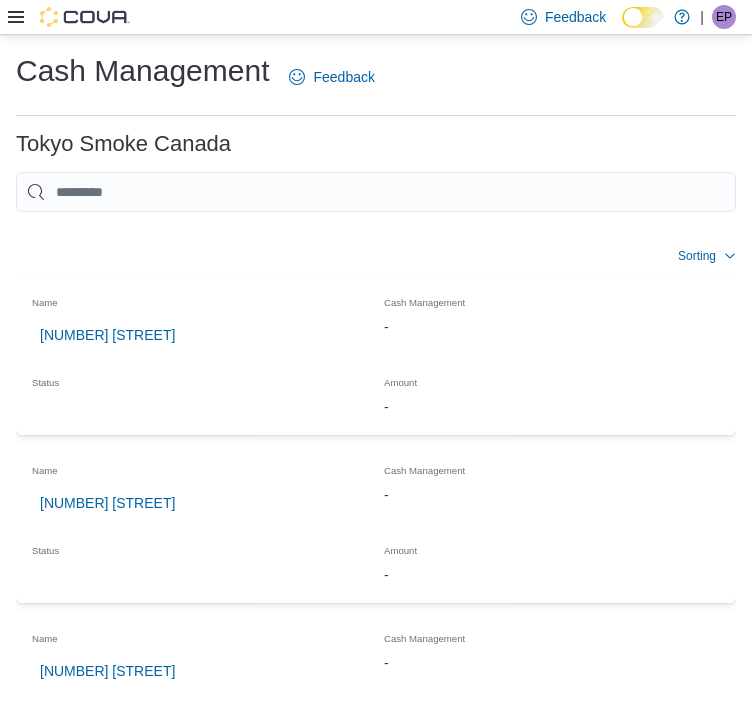 click on "Feedback Dark Mode Tokyo Smoke Canada | EP [FIRST] [LAST]" at bounding box center (376, 17) 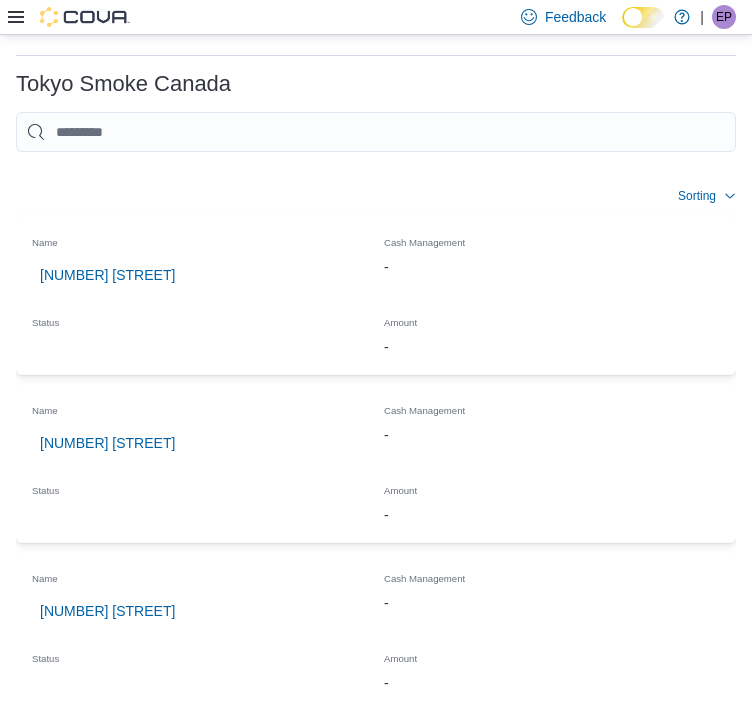 scroll, scrollTop: 64, scrollLeft: 0, axis: vertical 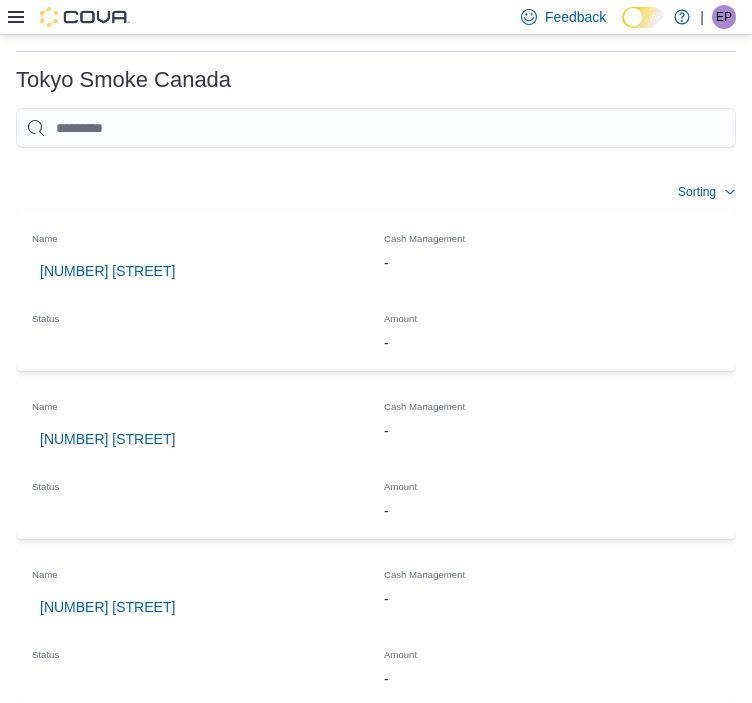 click on "Brandon Corral Centre" at bounding box center [110, 1111] 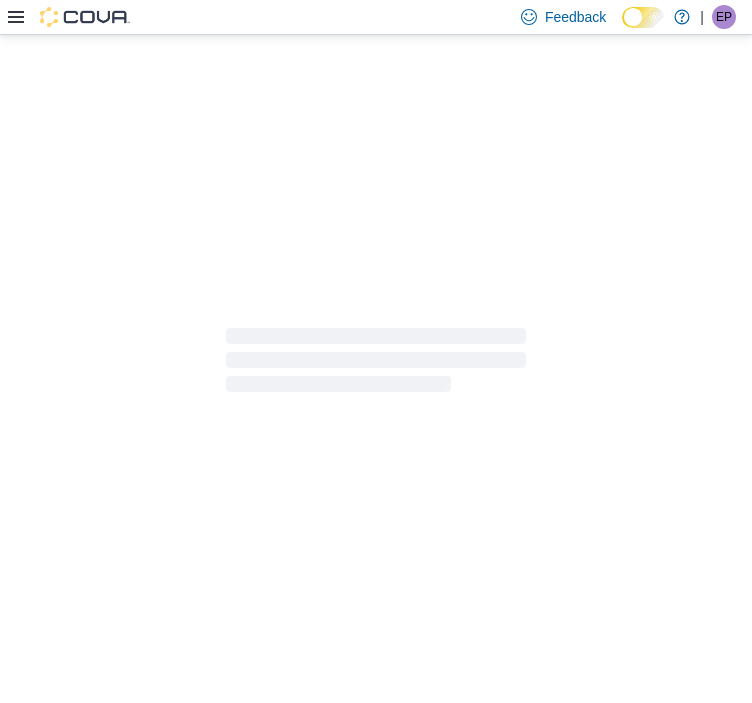 scroll, scrollTop: 0, scrollLeft: 0, axis: both 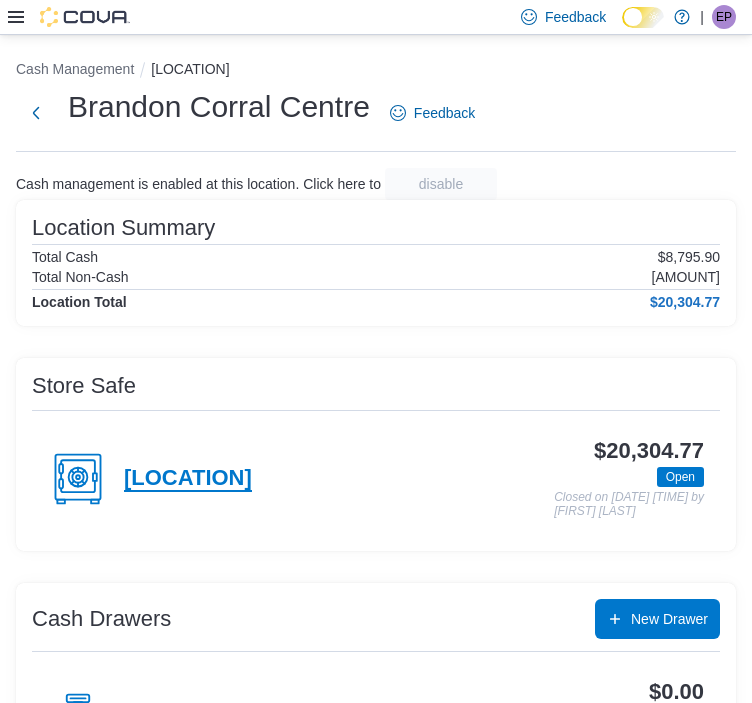 click on "[LOCATION]" at bounding box center (188, 479) 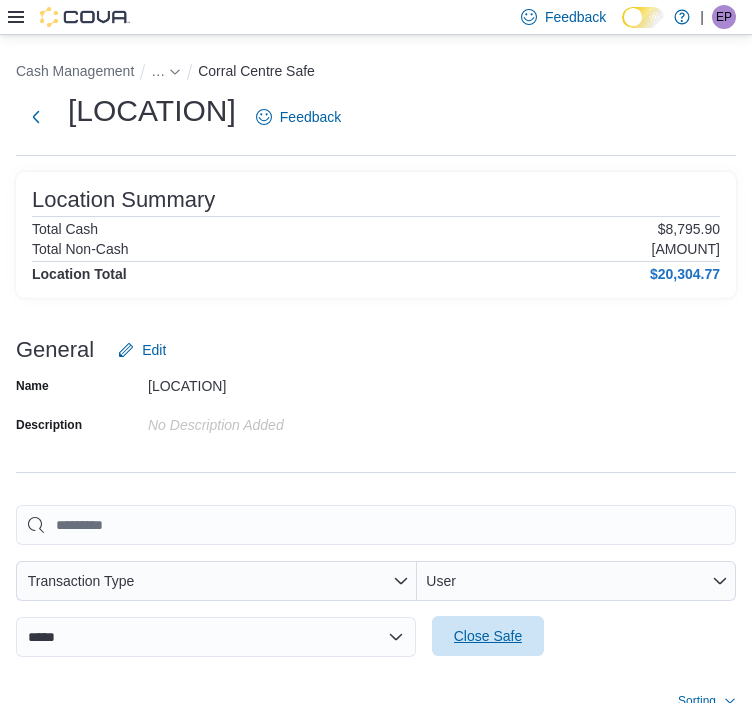 scroll, scrollTop: 98, scrollLeft: 0, axis: vertical 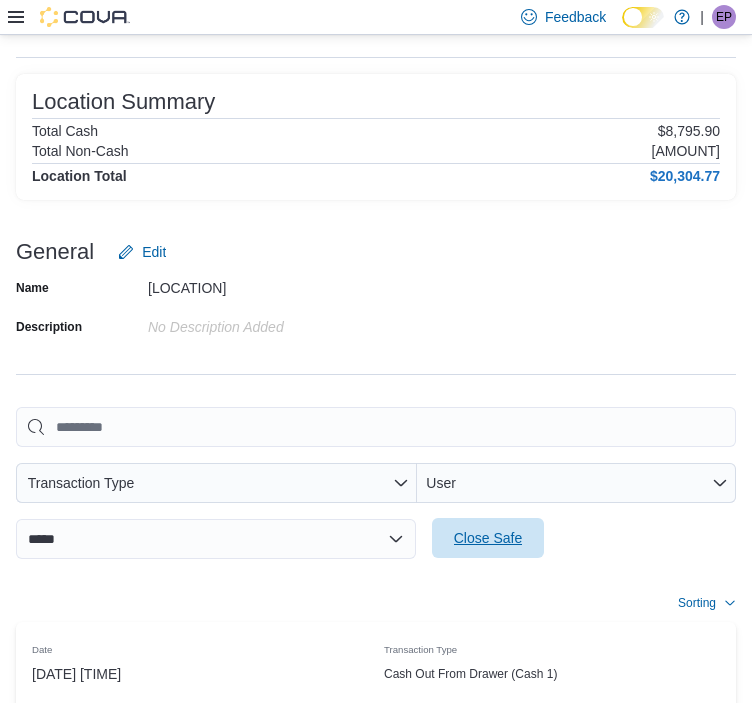 click on "Close Safe" at bounding box center (488, 538) 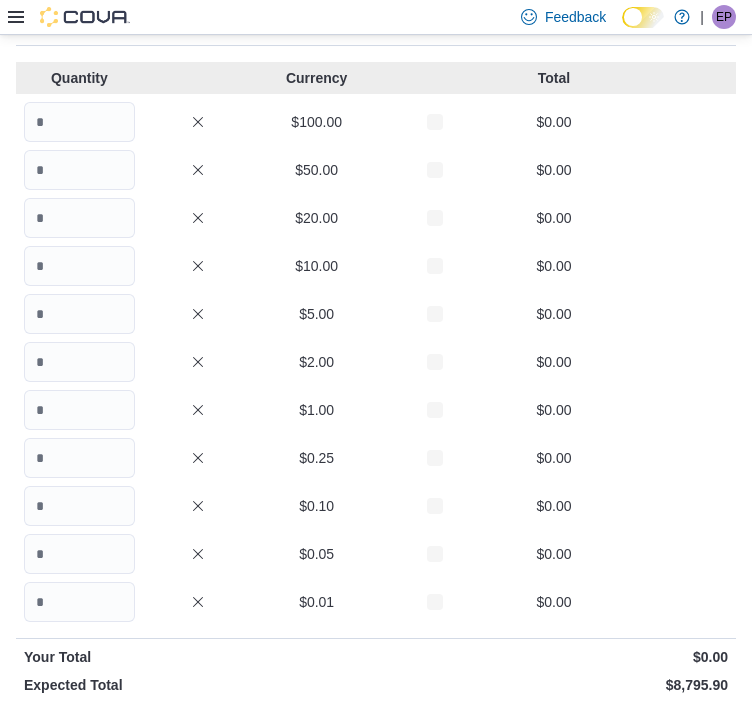scroll, scrollTop: 0, scrollLeft: 0, axis: both 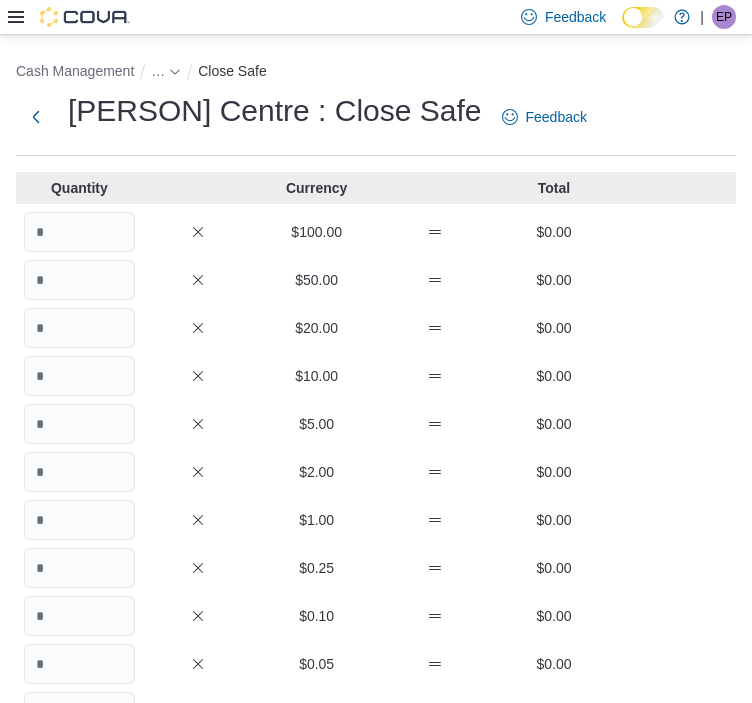 click on "$0.00" at bounding box center [554, 232] 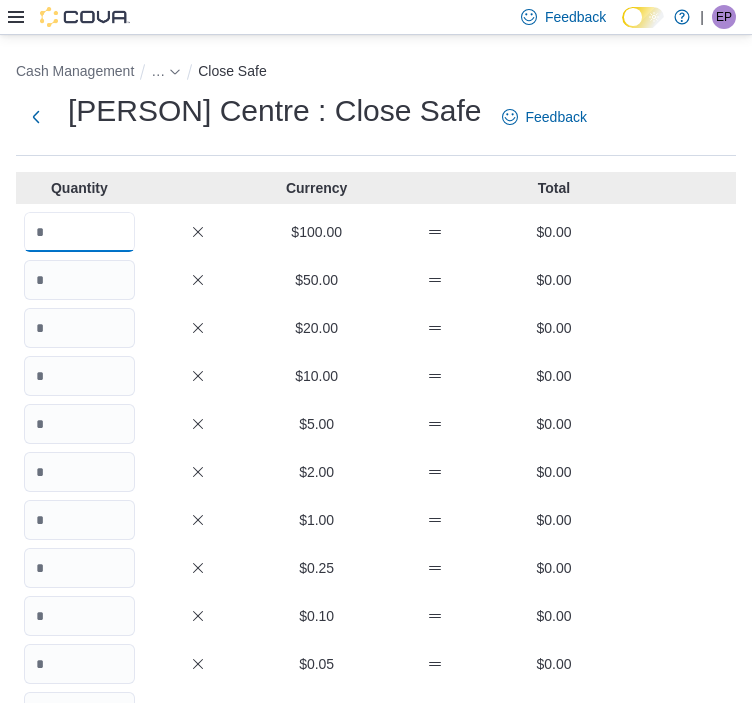 click at bounding box center (79, 232) 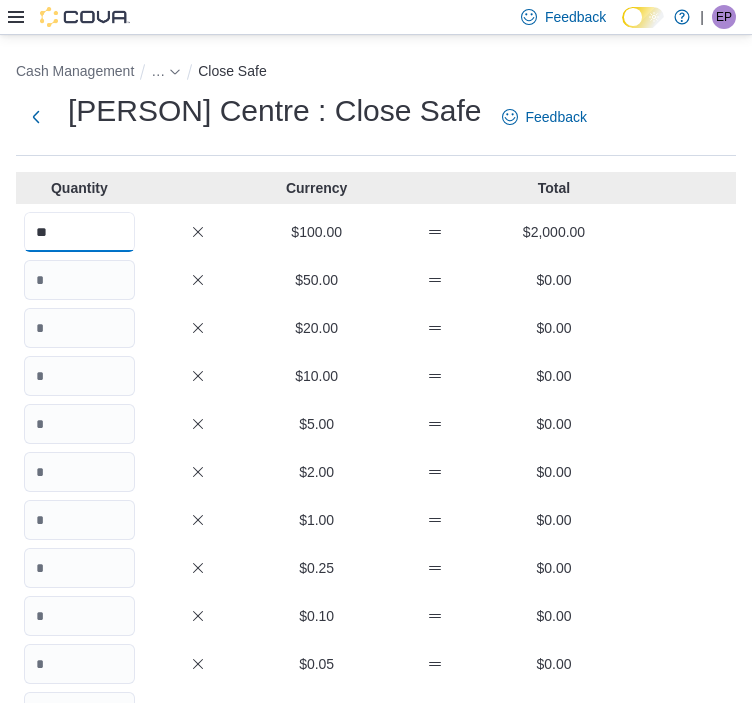 type on "**" 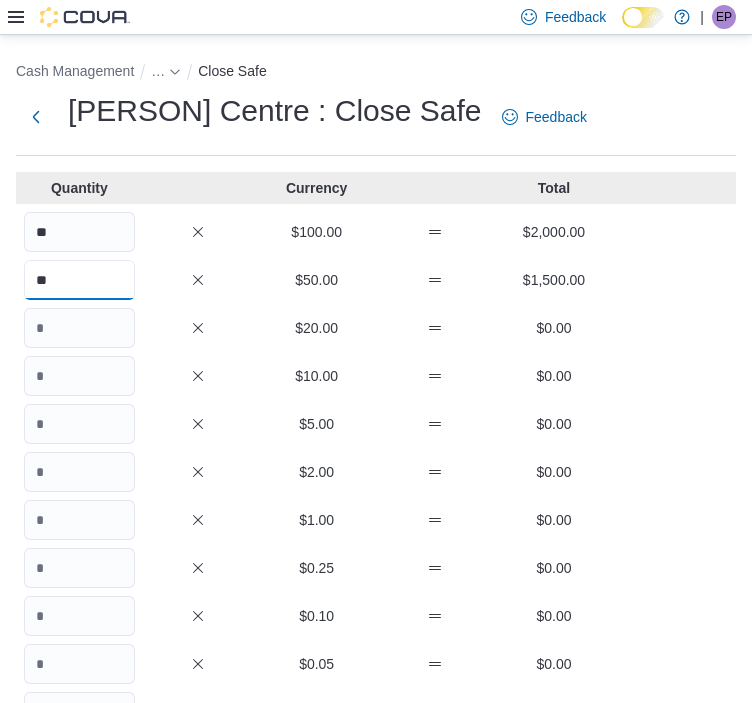 type on "**" 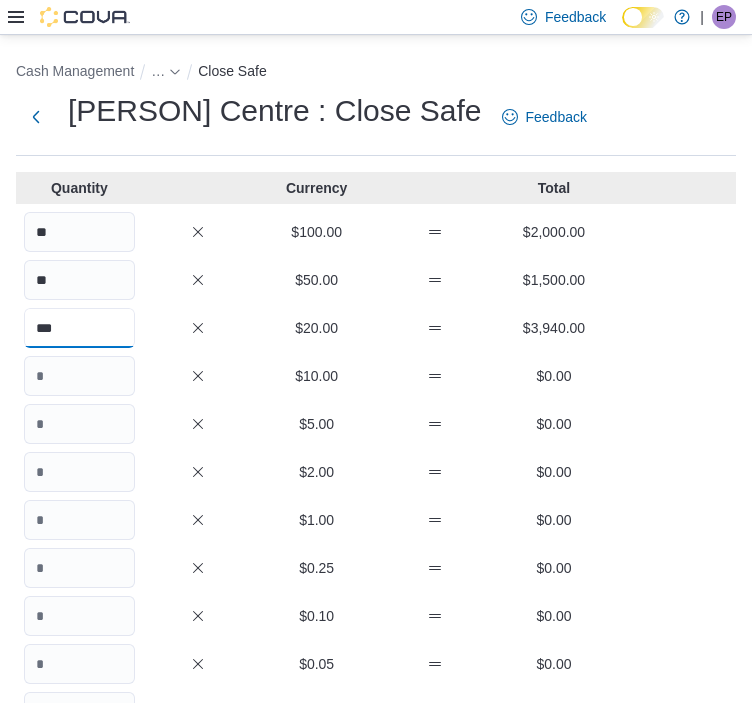 scroll, scrollTop: 0, scrollLeft: 5, axis: horizontal 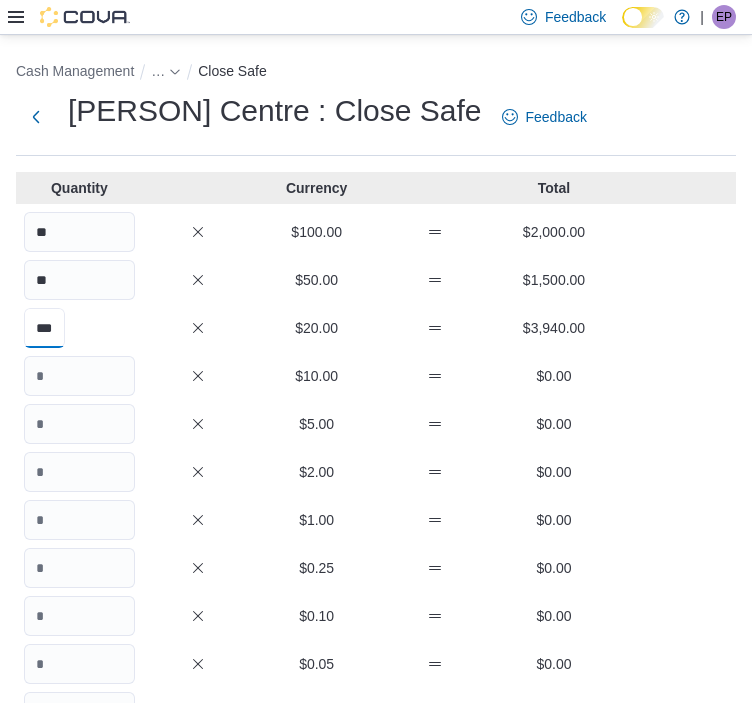 type on "***" 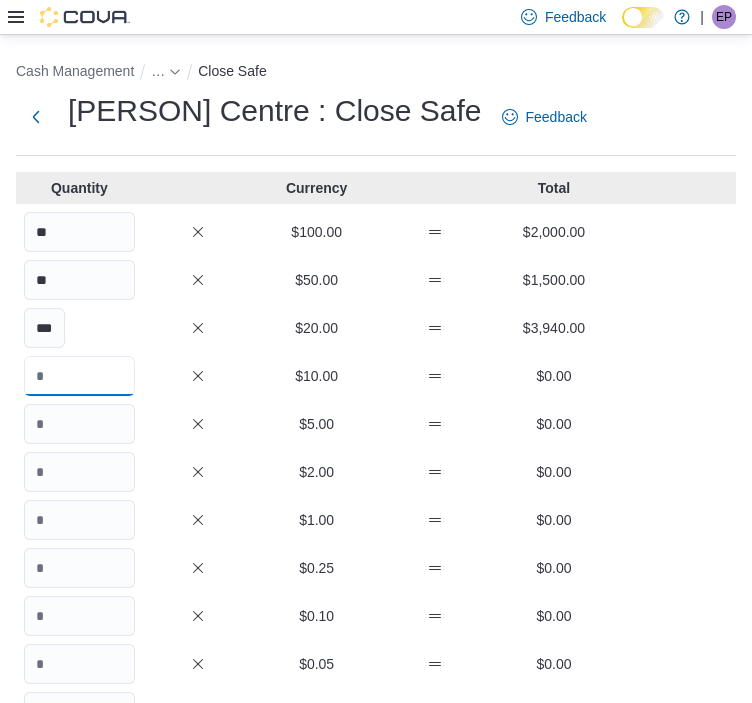 scroll, scrollTop: 0, scrollLeft: 0, axis: both 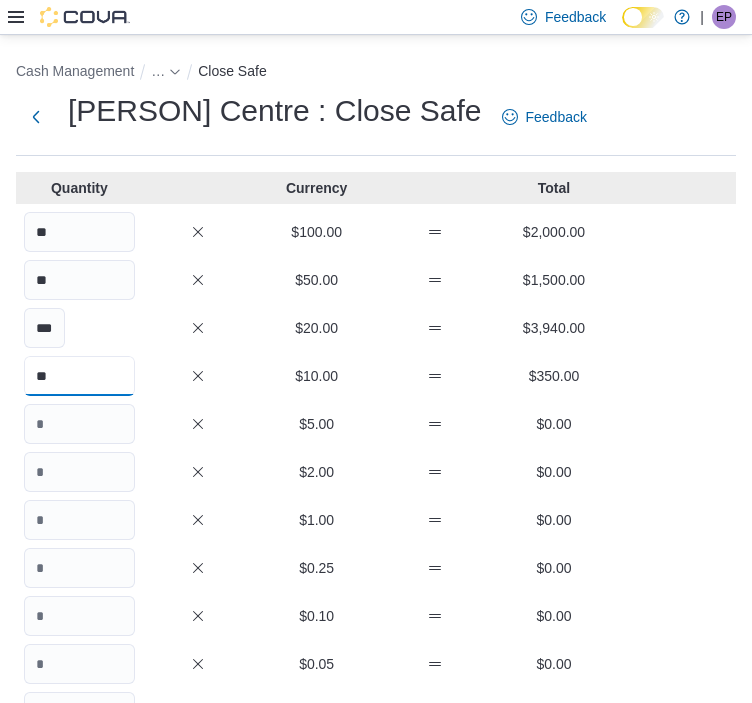 type on "**" 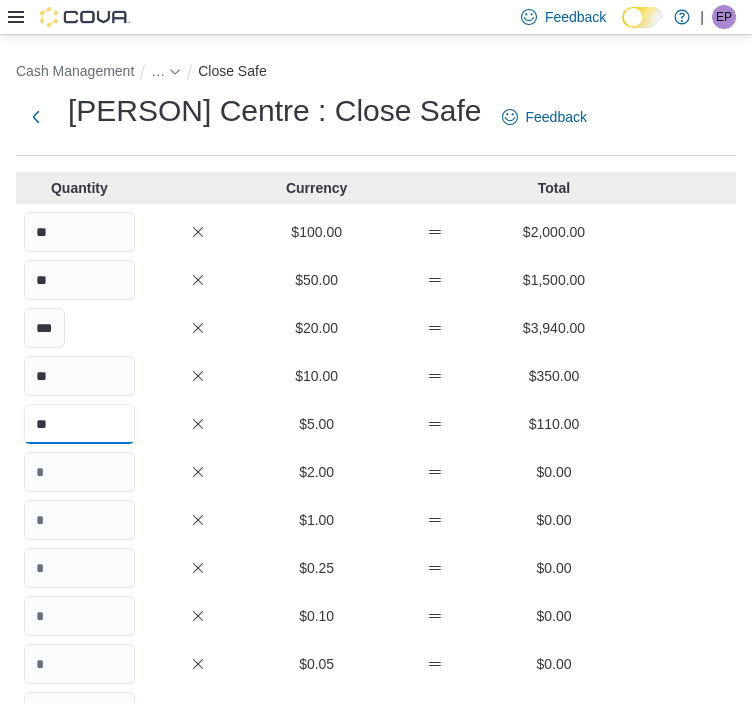 type on "**" 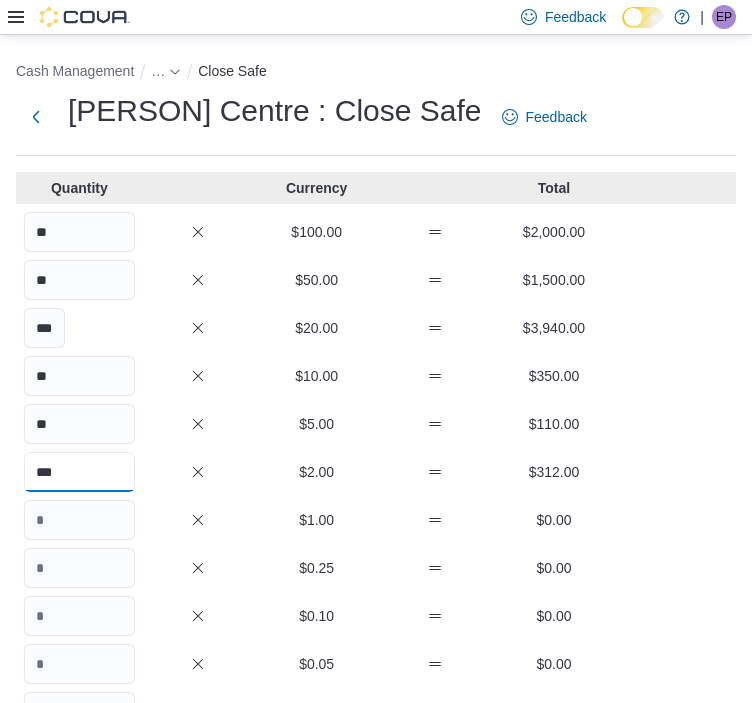 scroll, scrollTop: 0, scrollLeft: 5, axis: horizontal 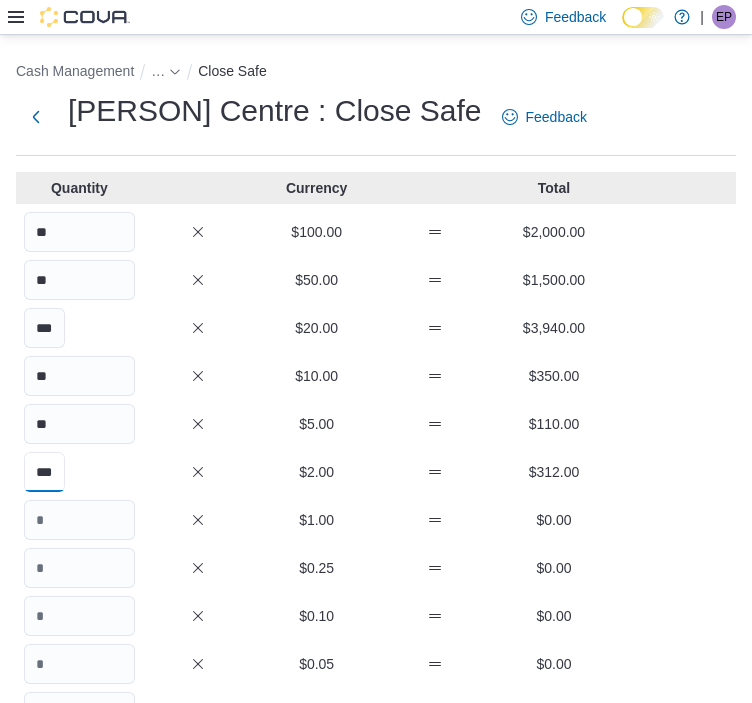 type on "***" 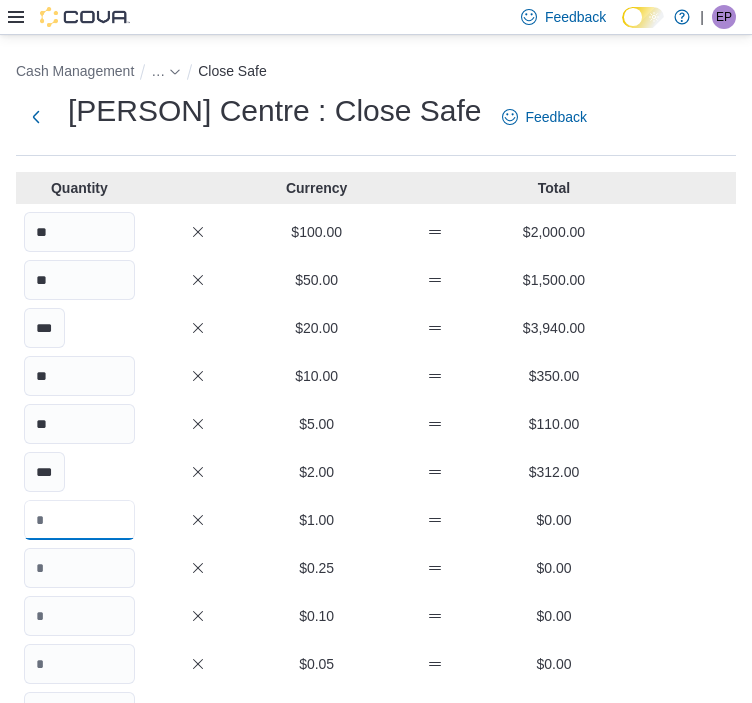 scroll, scrollTop: 0, scrollLeft: 0, axis: both 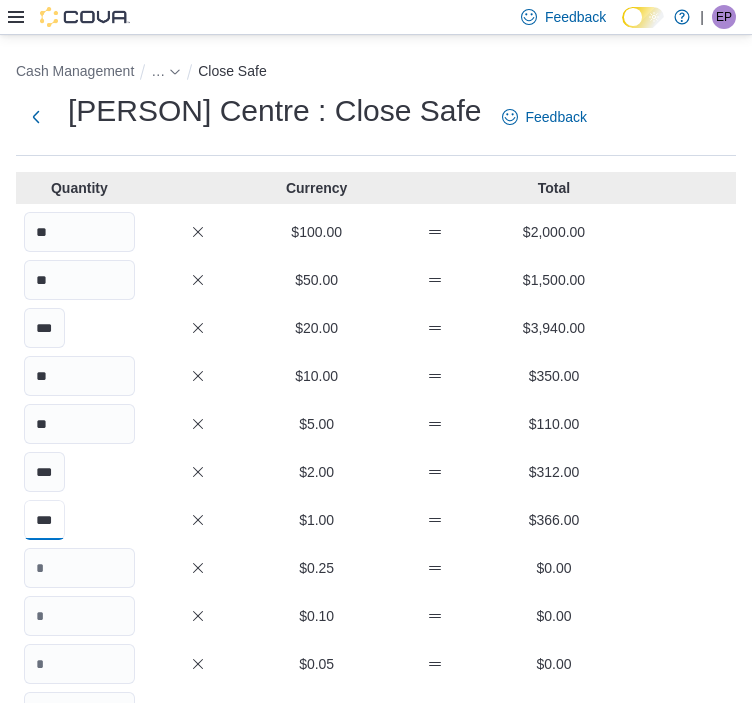 type on "***" 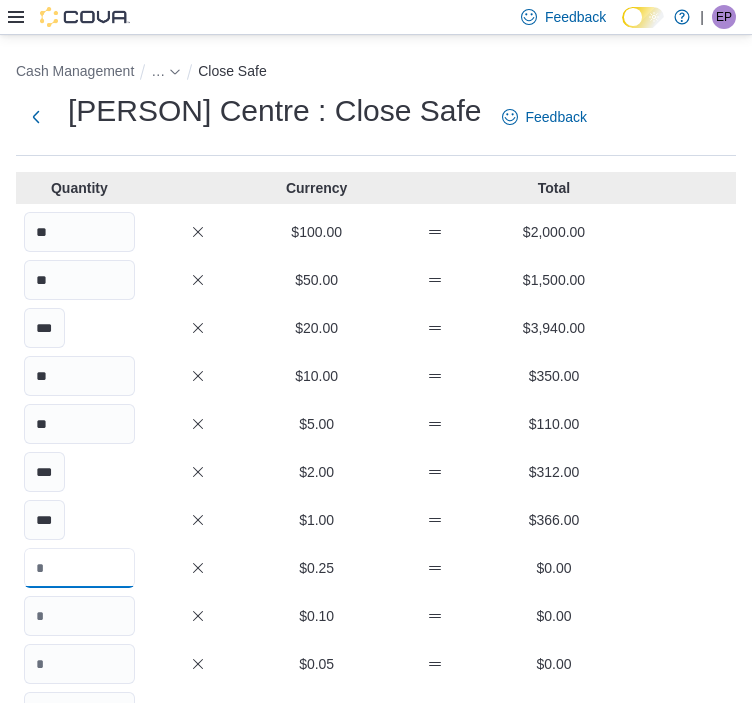scroll, scrollTop: 0, scrollLeft: 0, axis: both 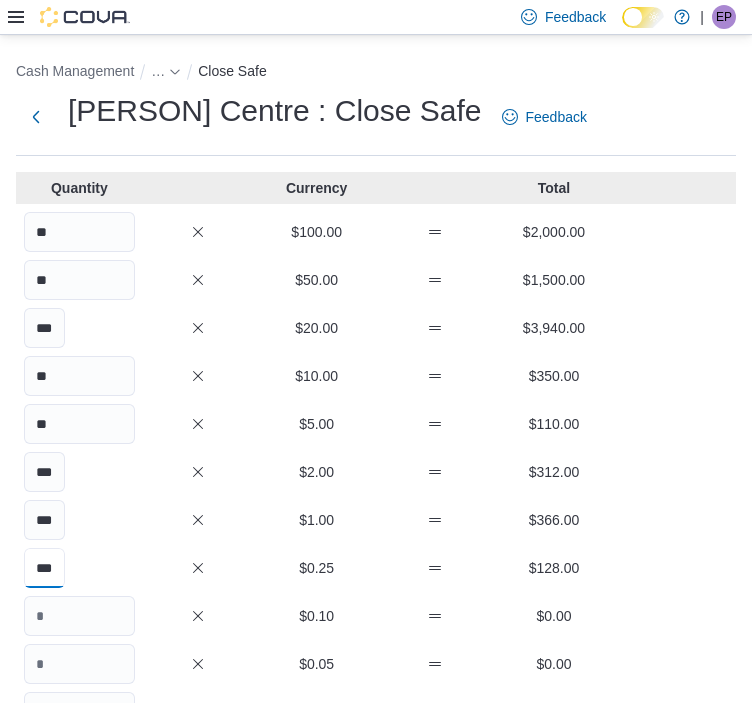 type on "***" 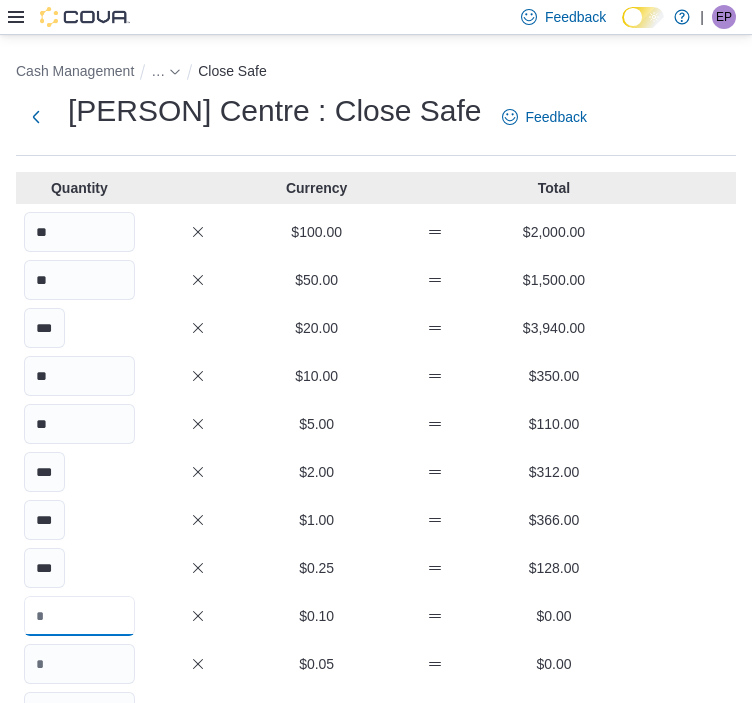 scroll, scrollTop: 0, scrollLeft: 0, axis: both 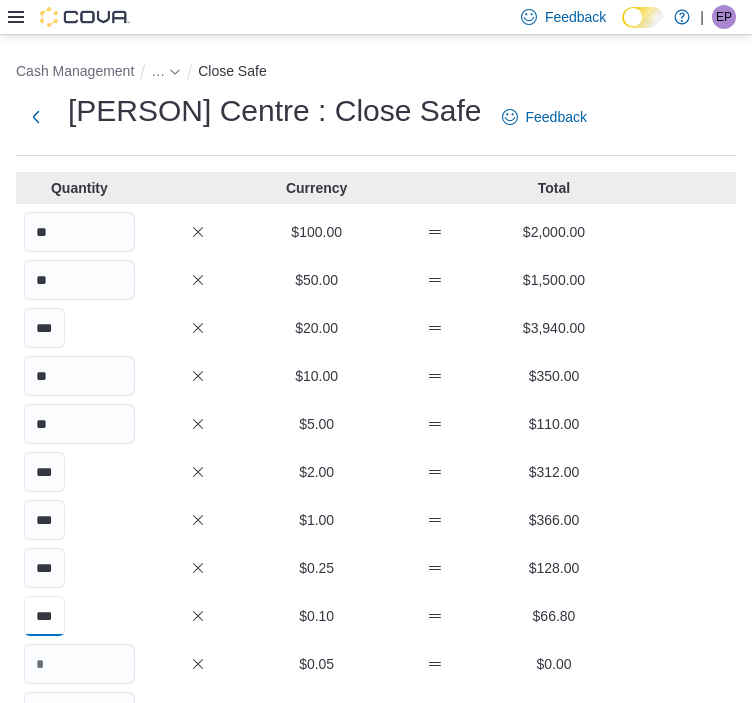 type on "***" 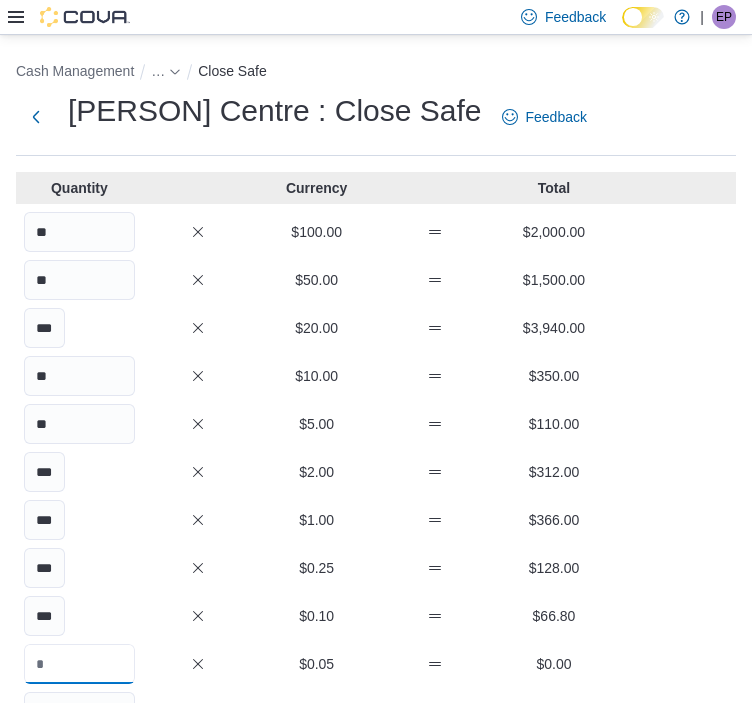 scroll, scrollTop: 0, scrollLeft: 0, axis: both 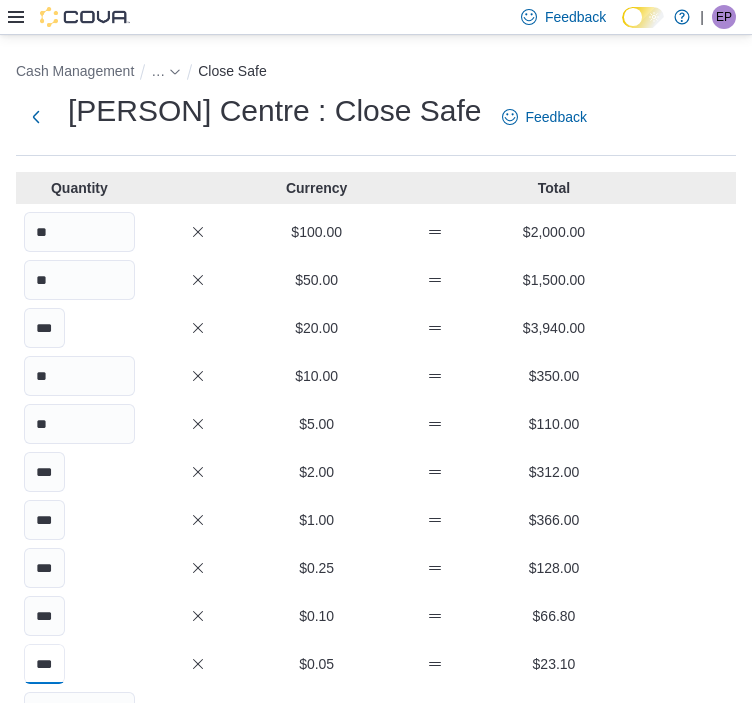 type on "***" 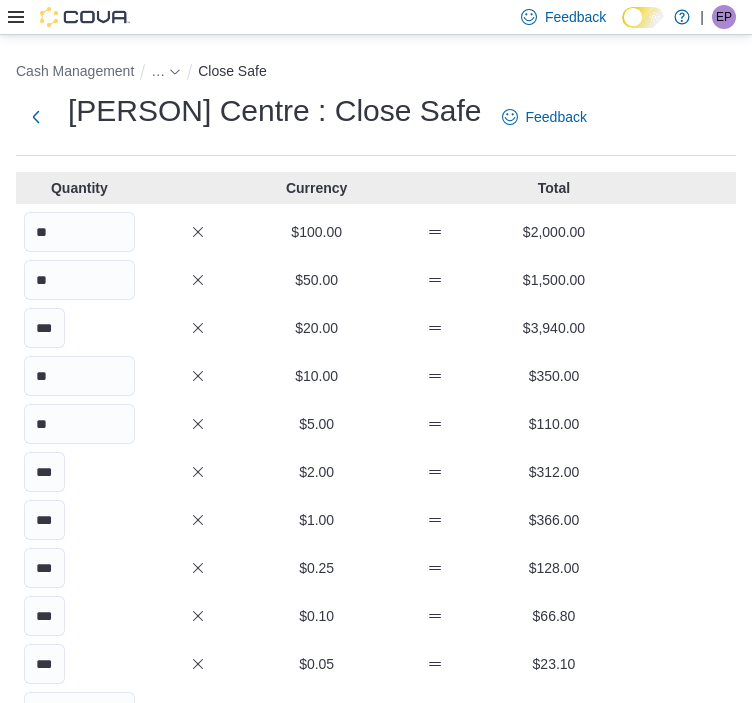 click on "Quantity Currency Total ** $100.00 $2,000.00 ** $50.00 $1,500.00 *** $20.00 $3,940.00 ** $10.00 $350.00 ** $5.00 $110.00 *** $2.00 $312.00 *** $1.00 $366.00 *** $0.25 $128.00 *** $0.10 $66.80 *** $0.05 $23.10 $0.01 $0.00 Your Total $8,795.90 Expected Total $8,795.90 Difference $0.00 Type Actual Expected Difference Visa - $ ****** $948.81 $0.00 MasterCard - $ ******* $1,416.41 $0.00 Debit - $ ******* $9,099.69 $0.00 Integrated Gift Card - $ ***** $43.96 $0.00 Online Payment - $ $0.00 $0.00 Your Total $11,508.87 Expected Total $11,508.87 Difference $0.00 Notes Cancel Save" at bounding box center [376, 829] 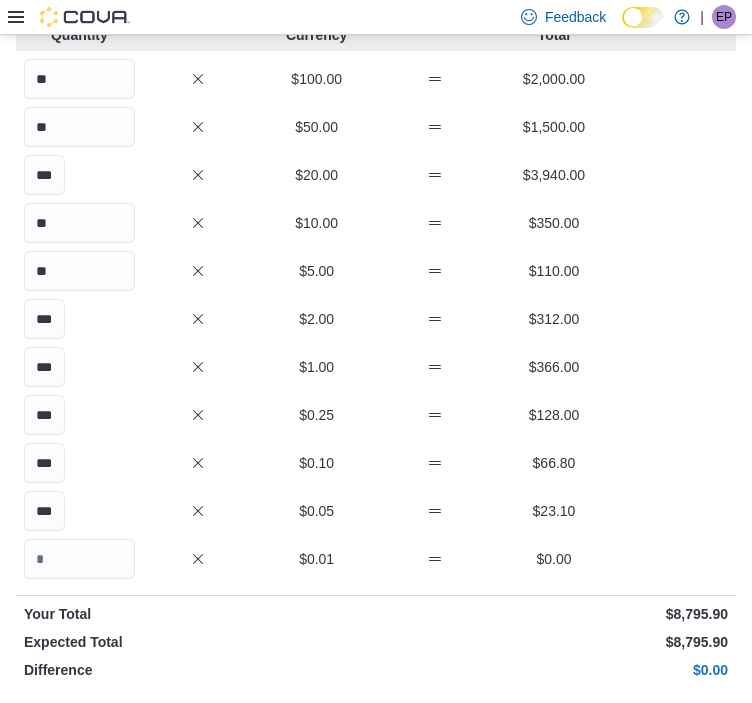 scroll, scrollTop: 152, scrollLeft: 0, axis: vertical 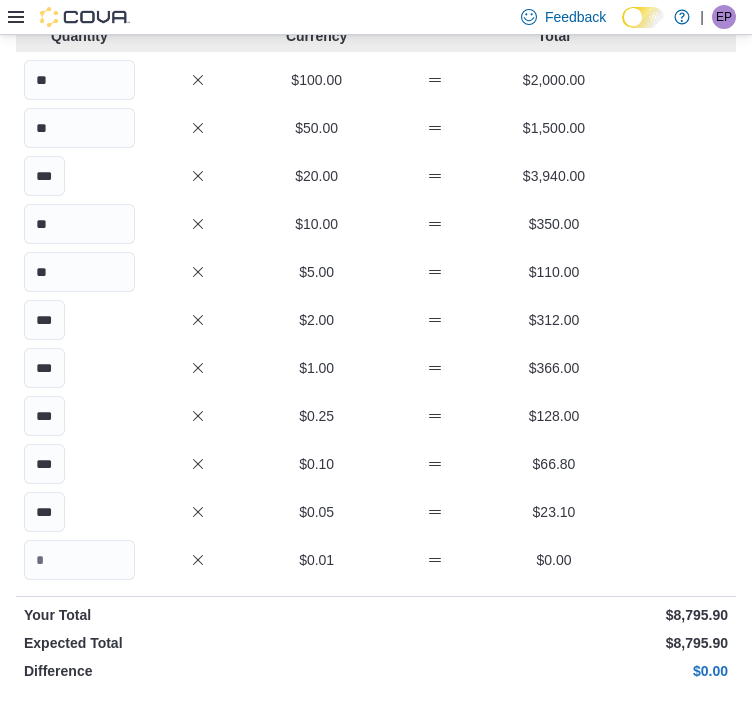 click on "Save" at bounding box center (680, 1314) 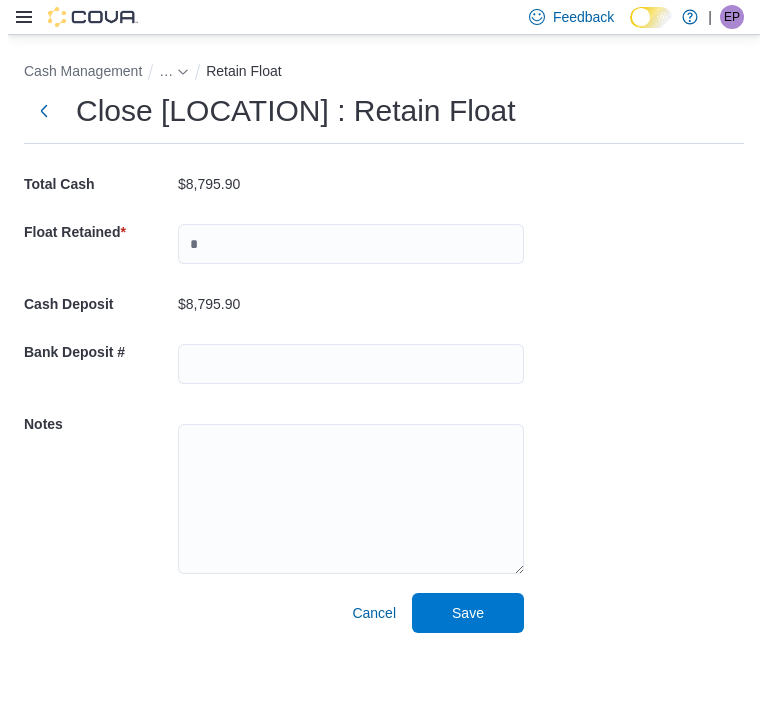 scroll, scrollTop: 0, scrollLeft: 0, axis: both 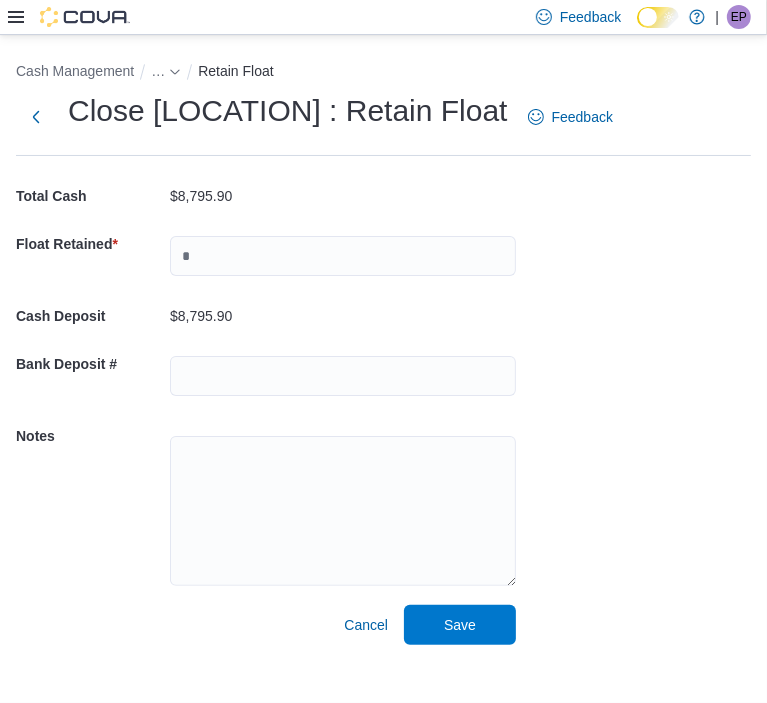 click on "$8,795.90" at bounding box center (201, 196) 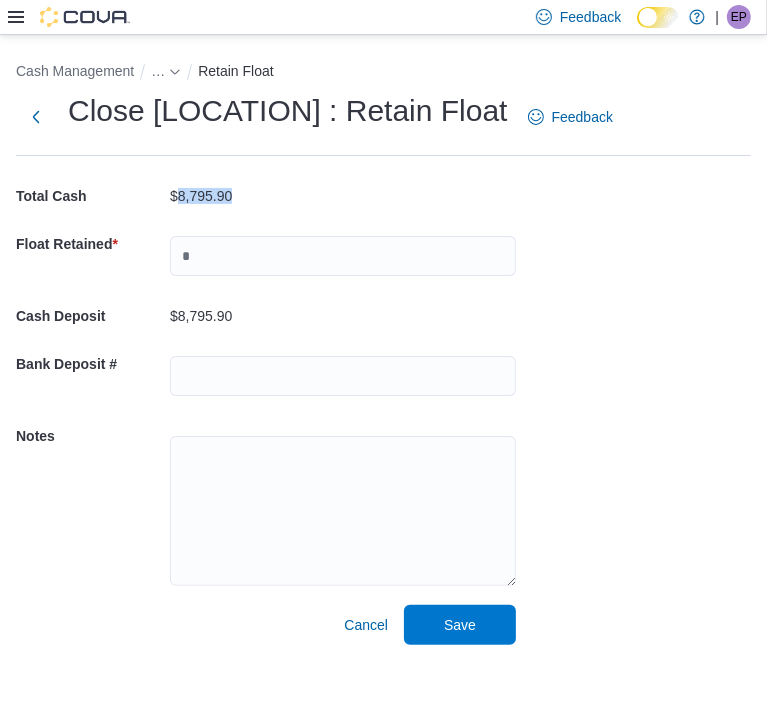 click on "$8,795.90" at bounding box center (201, 196) 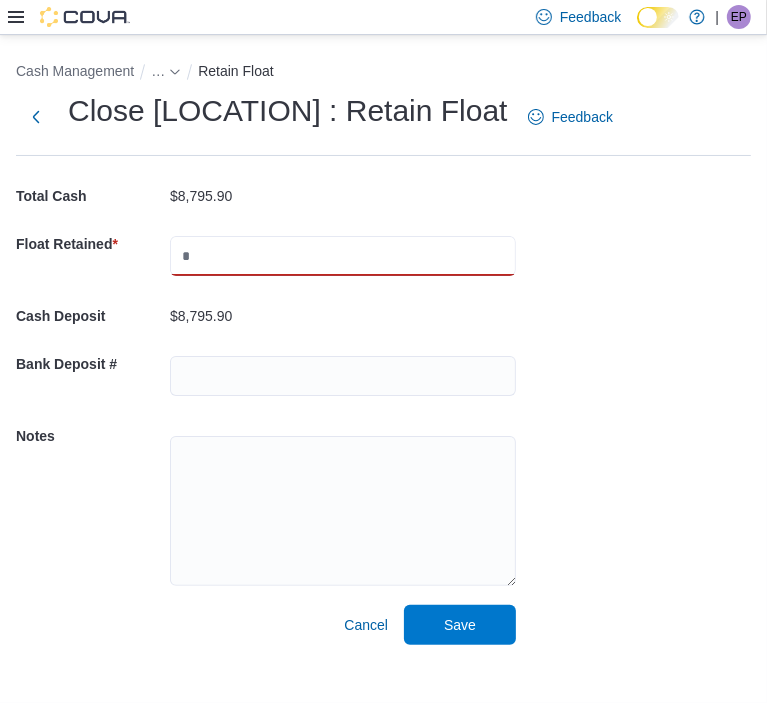 click at bounding box center [343, 256] 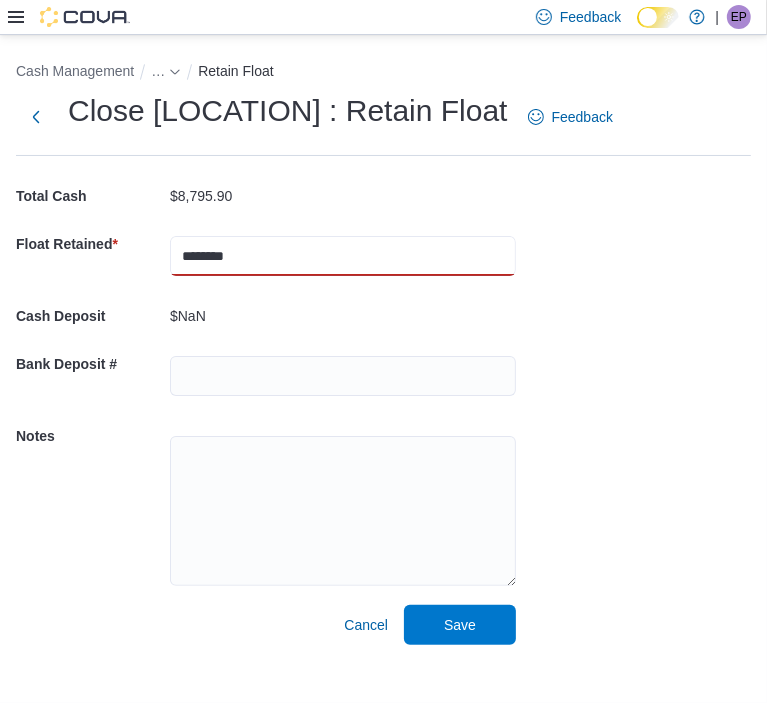click on "********" at bounding box center (343, 256) 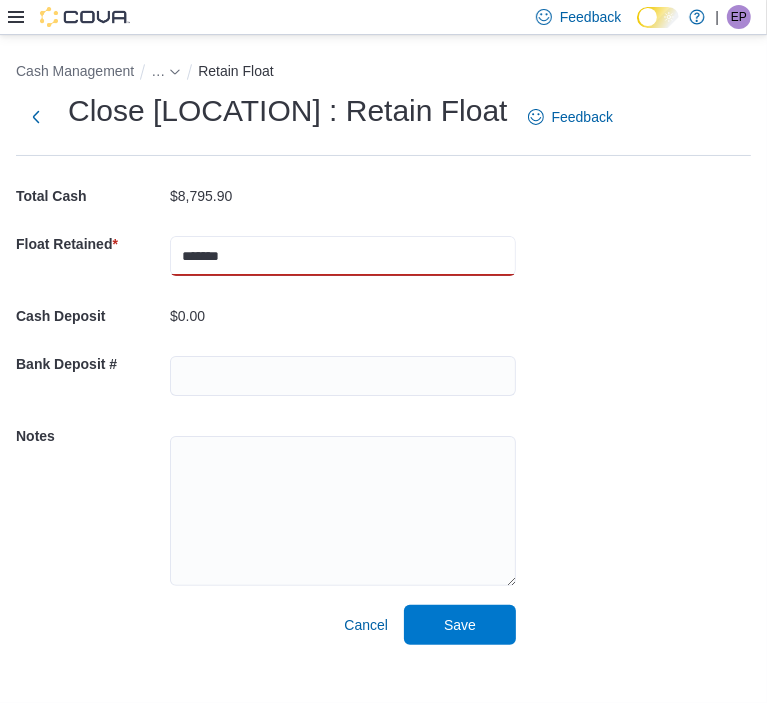 click on "*******" at bounding box center [343, 256] 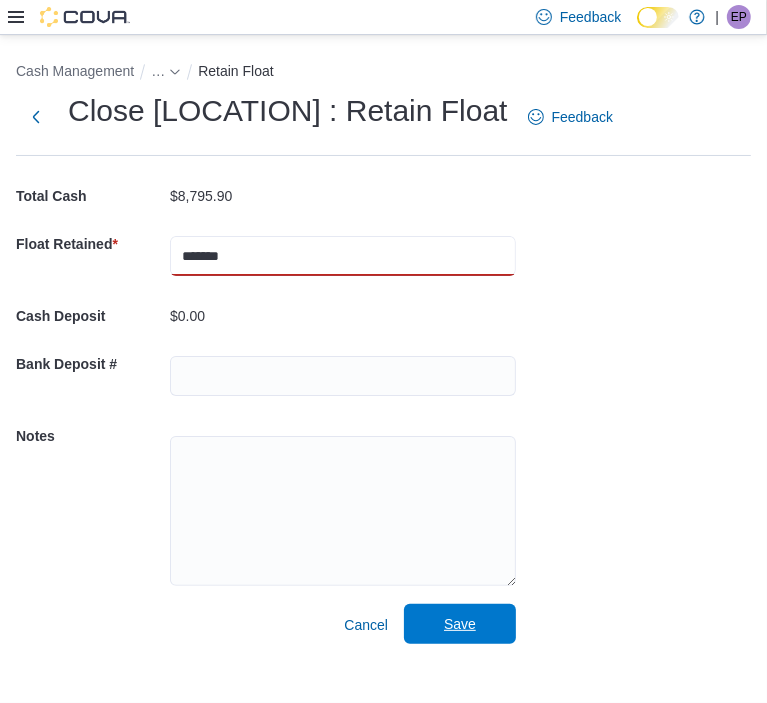 type on "*******" 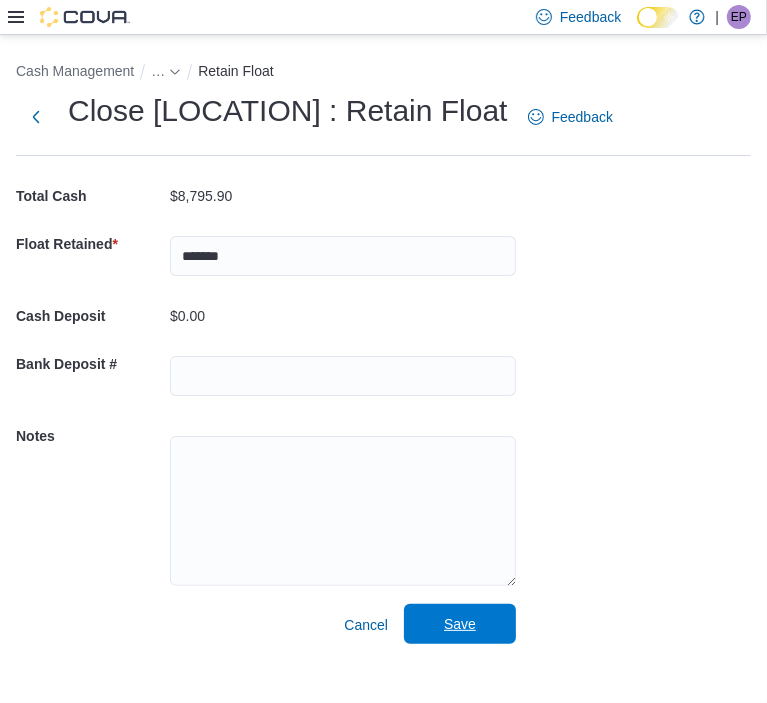 click on "Save" at bounding box center [460, 624] 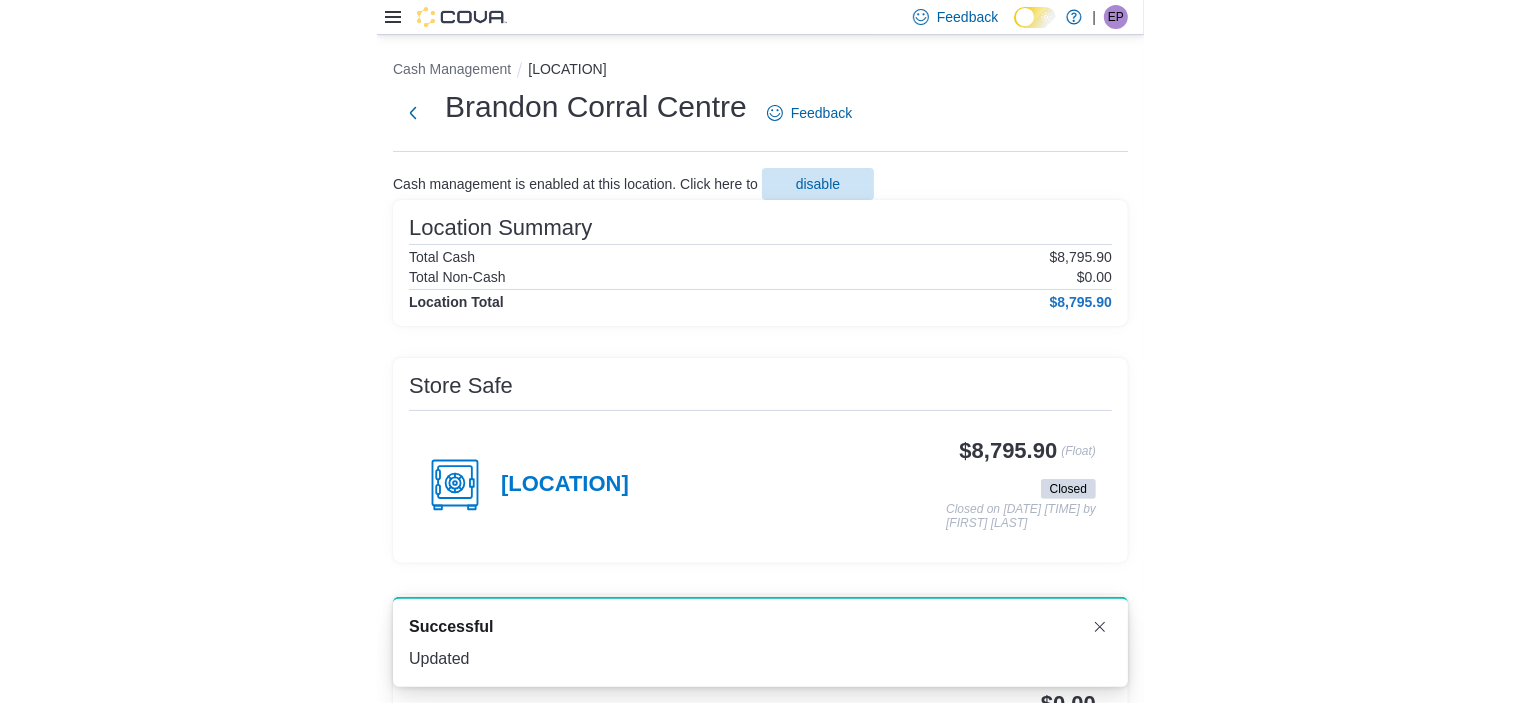 scroll, scrollTop: 0, scrollLeft: 0, axis: both 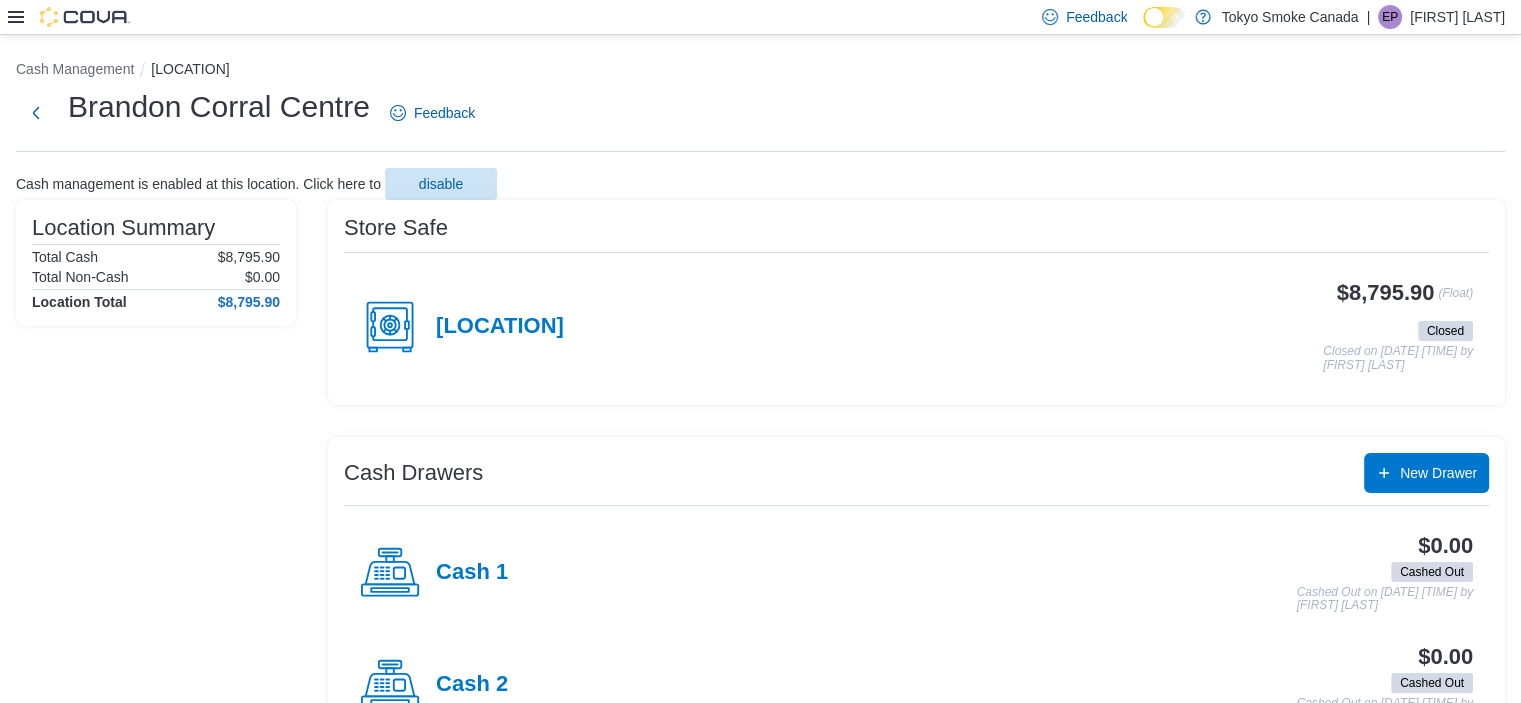 click 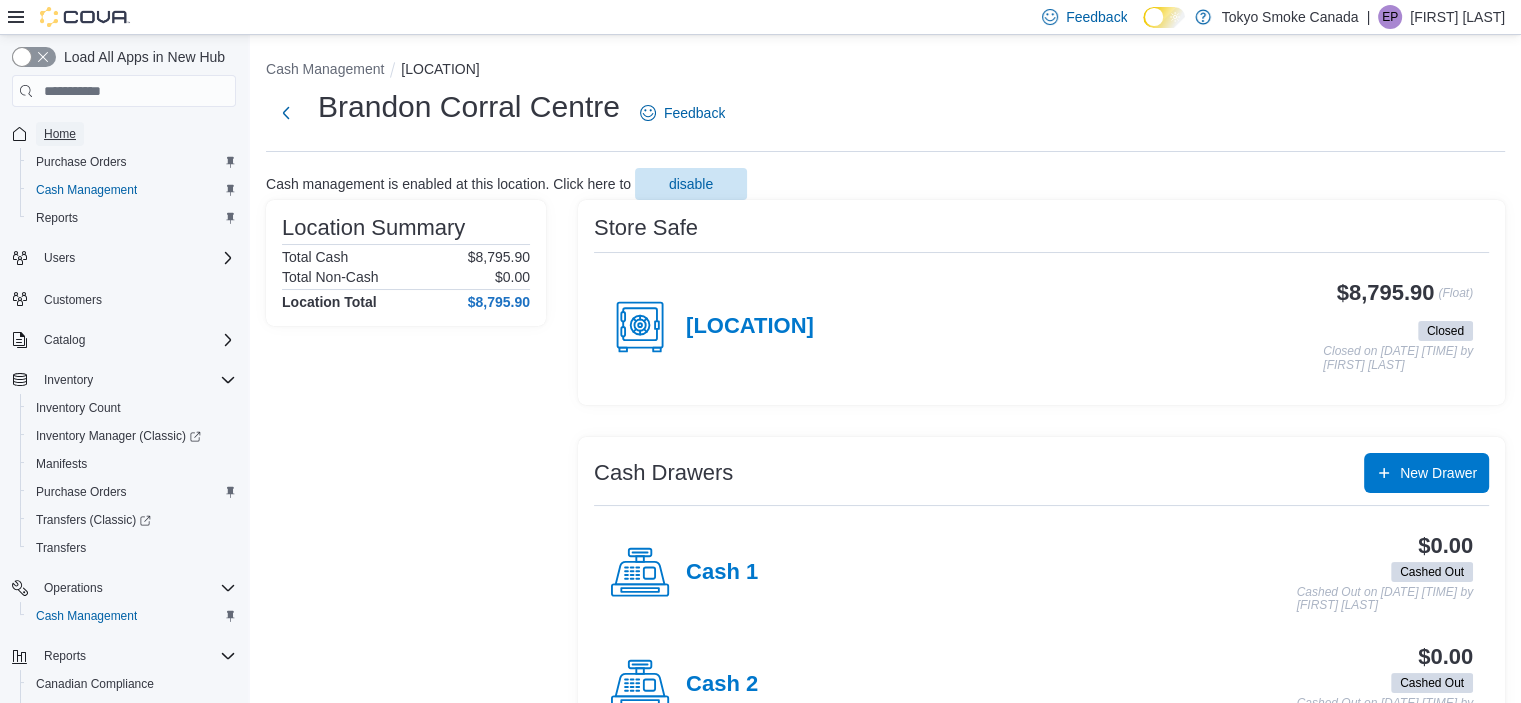 click on "Home" at bounding box center [60, 134] 